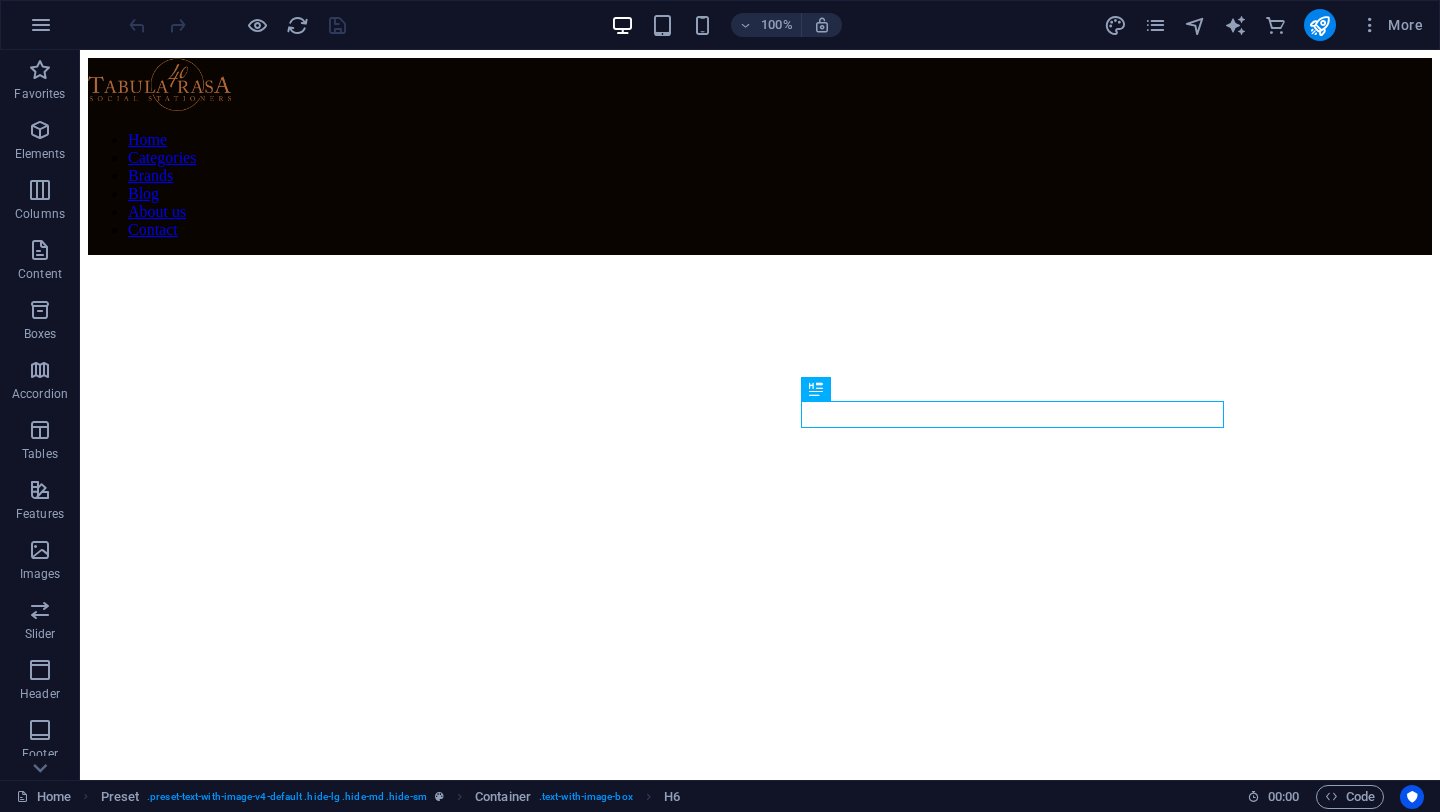 scroll, scrollTop: 404, scrollLeft: 0, axis: vertical 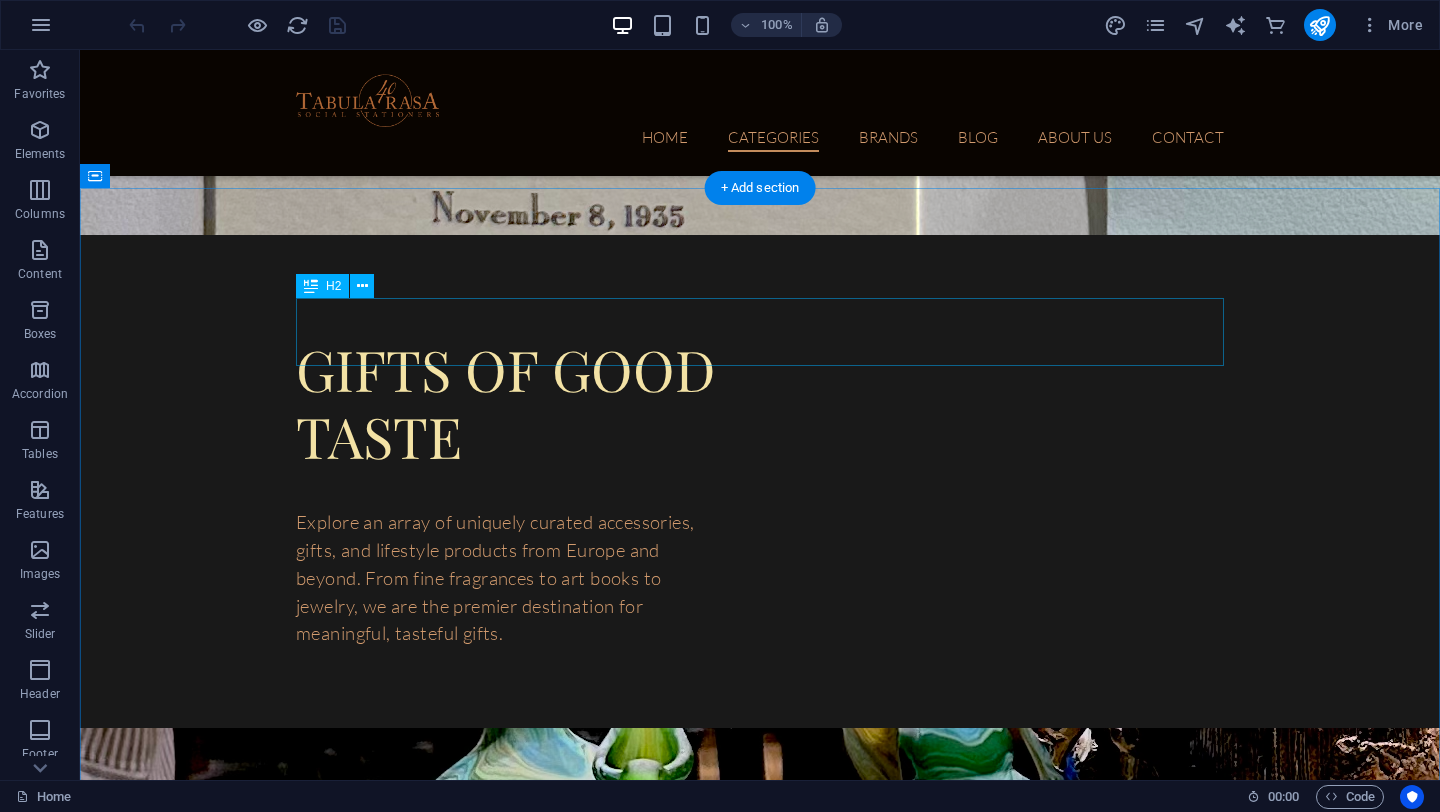 click on "T abula ras a  gift card" at bounding box center [760, 15310] 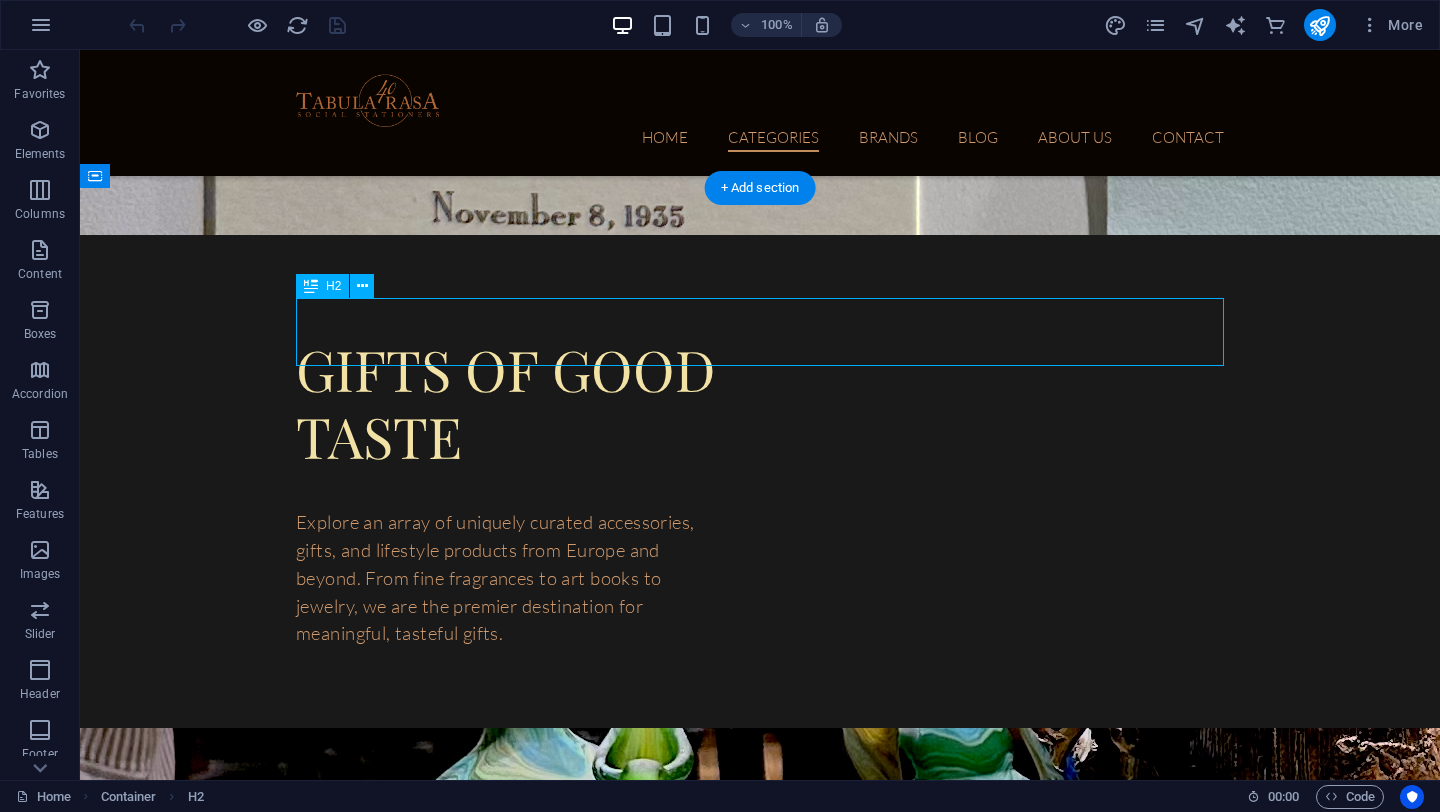 click on "T abula ras a  gift card" at bounding box center [760, 15310] 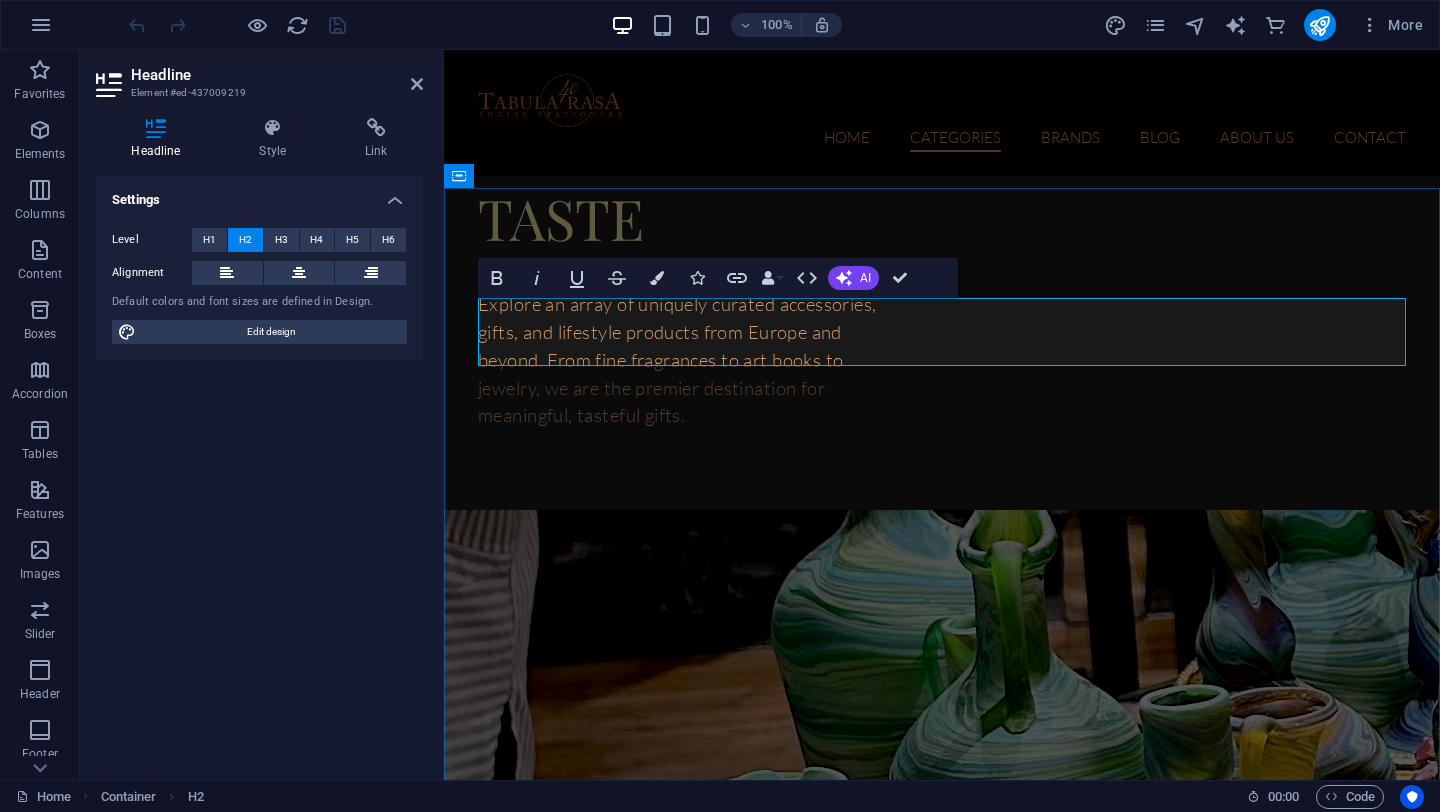 scroll, scrollTop: 6003, scrollLeft: 0, axis: vertical 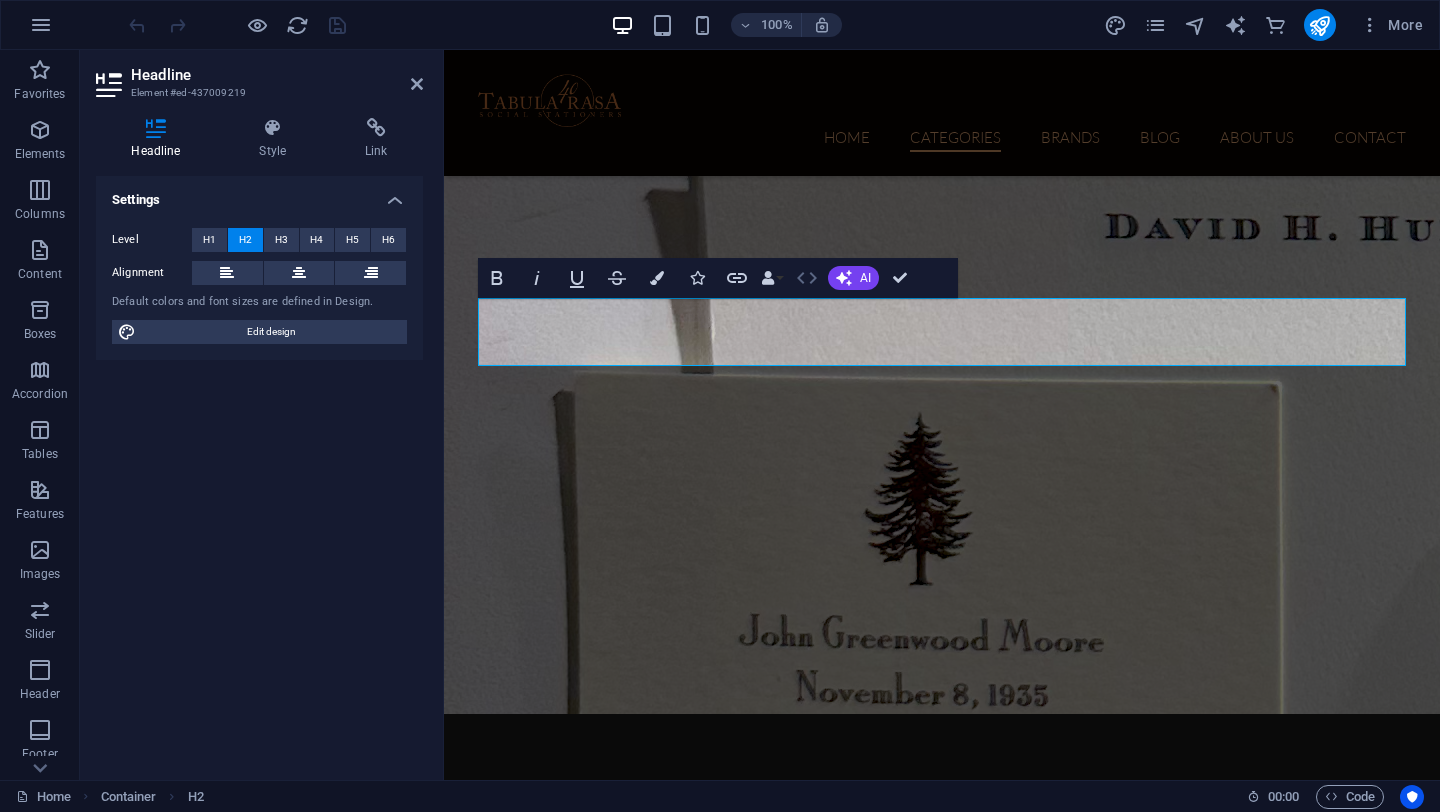 click 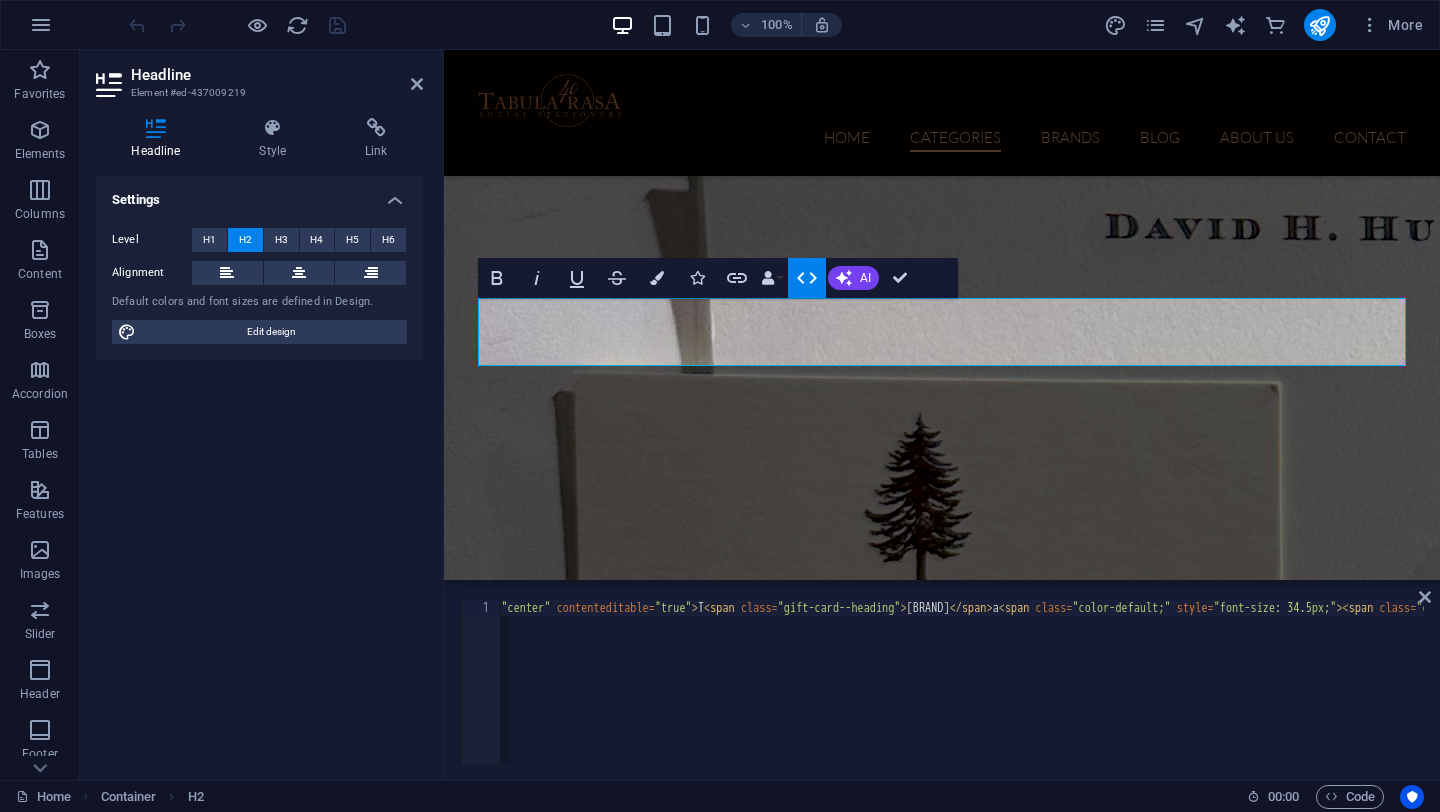scroll, scrollTop: 0, scrollLeft: 67, axis: horizontal 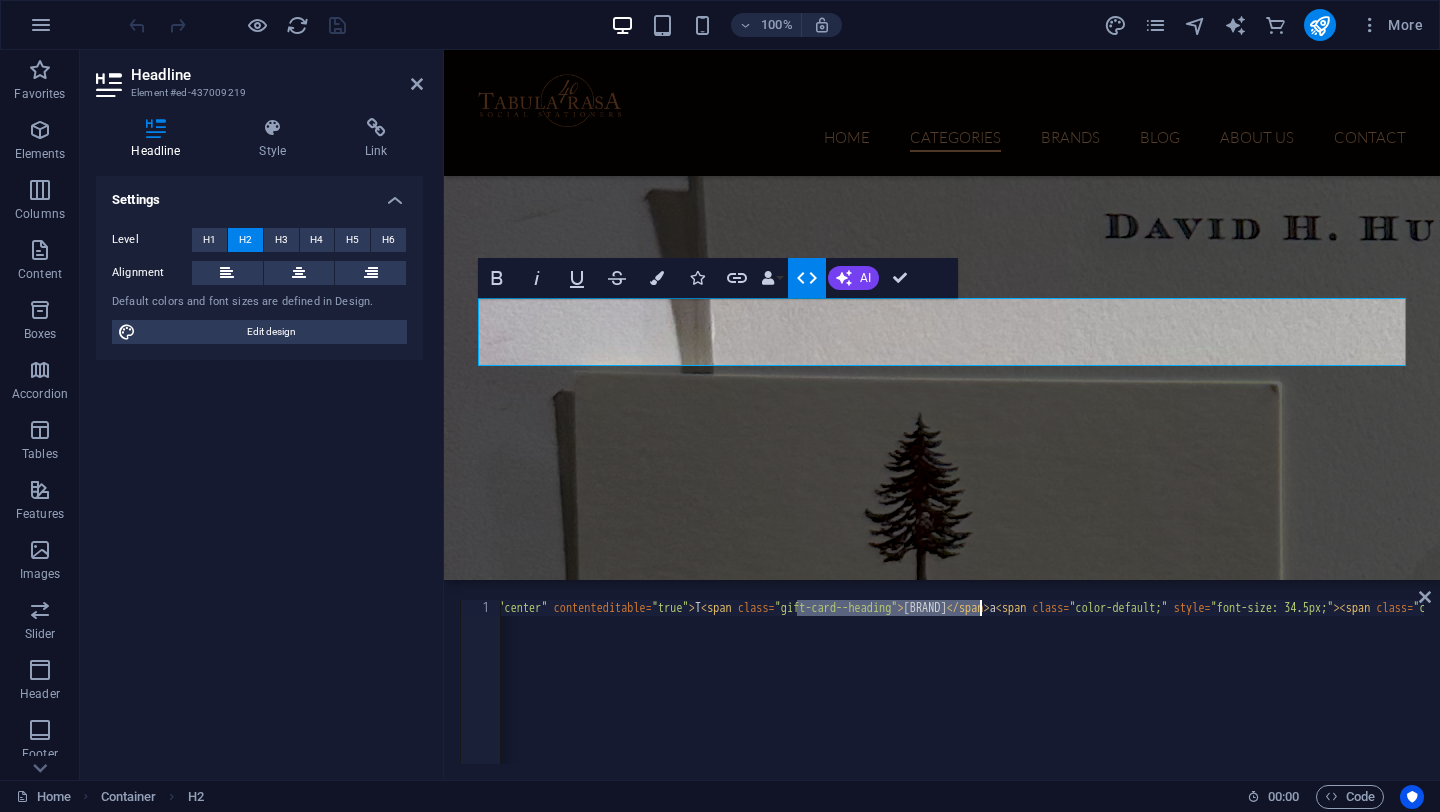 drag, startPoint x: 798, startPoint y: 610, endPoint x: 979, endPoint y: 609, distance: 181.00276 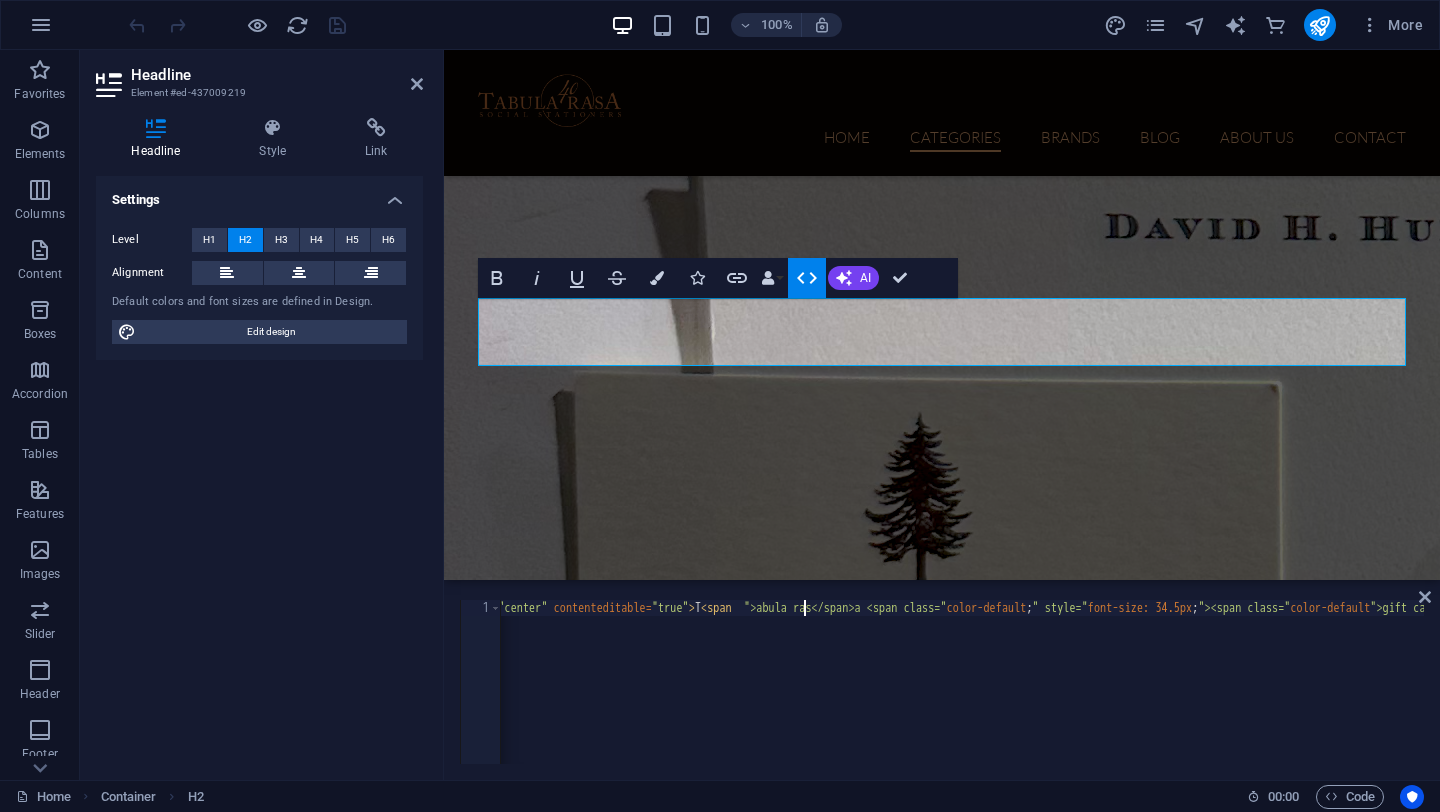 scroll, scrollTop: 0, scrollLeft: 29, axis: horizontal 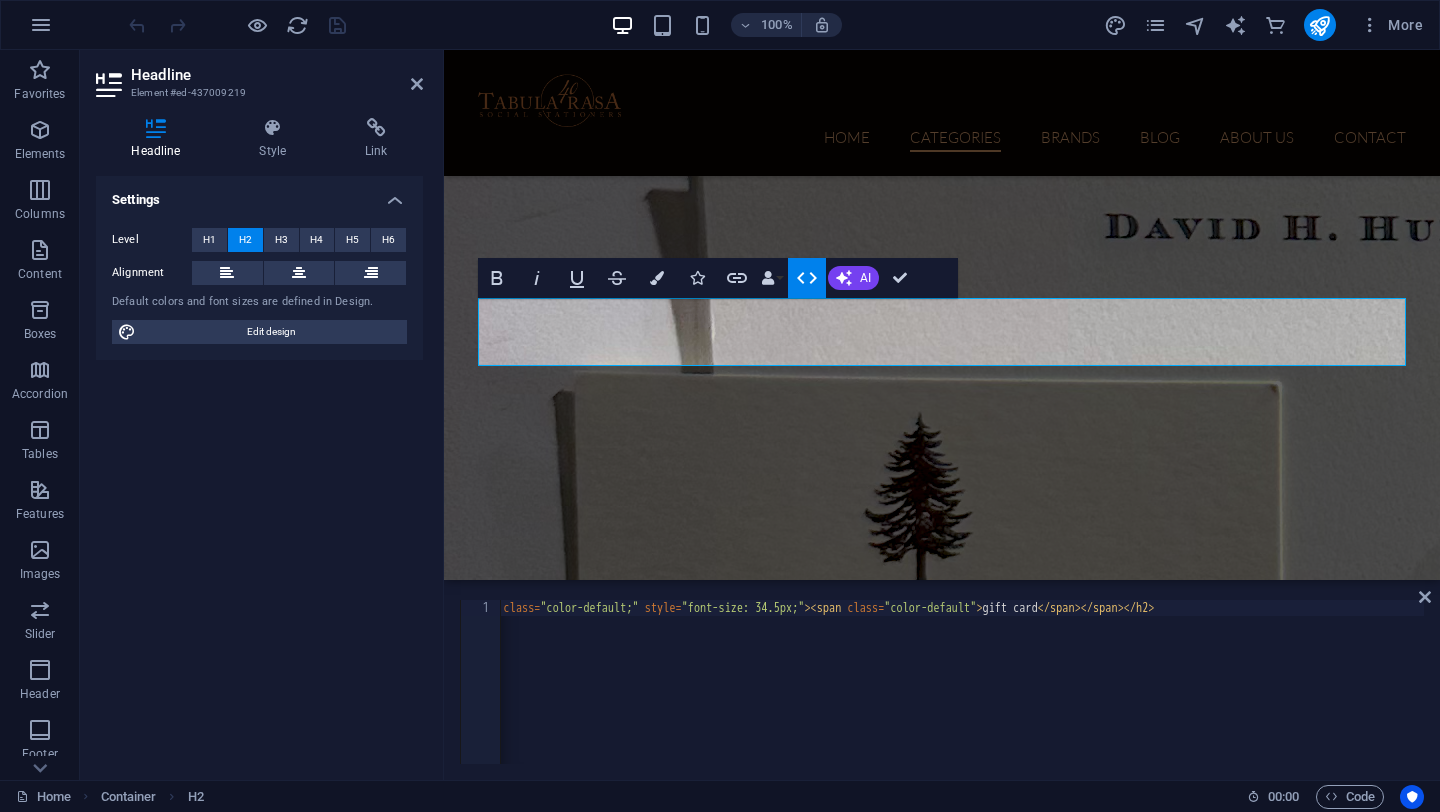 click on "< h2   class = "center"   contenteditable = "true" > T < span   class = "gift-card--heading" > abula ras </ span > a  < span   class = "color-default;"   style = "font-size: 34.5px;" > < span   class = "color-default" > gift card </ span > </ span > </ h2 >" at bounding box center [664, 696] 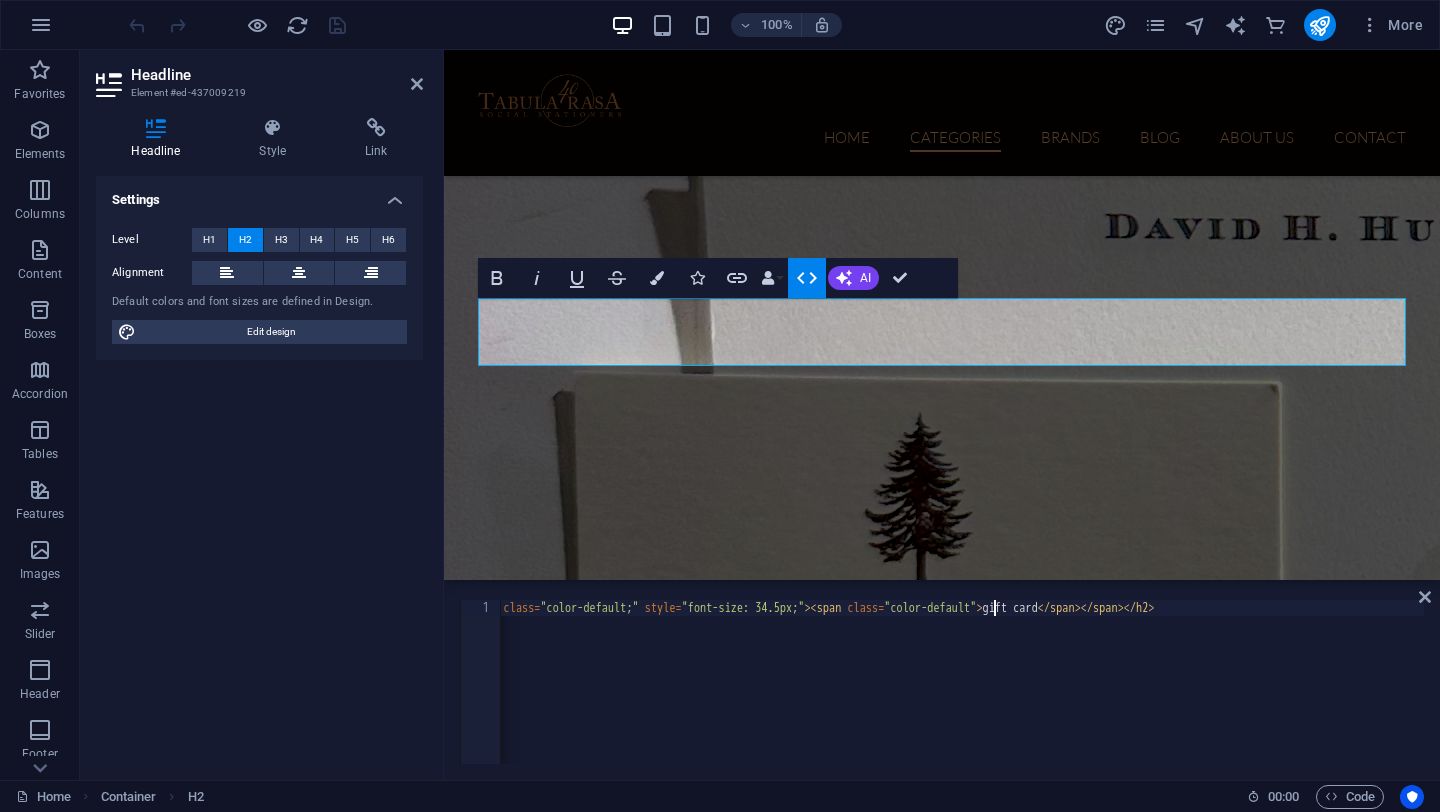 click on "< h2   class = "center"   contenteditable = "true" > T < span   class = "gift-card--heading" > abula ras </ span > a  < span   class = "color-default;"   style = "font-size: 34.5px;" > < span   class = "color-default" > gift card </ span > </ span > </ h2 >" at bounding box center (664, 696) 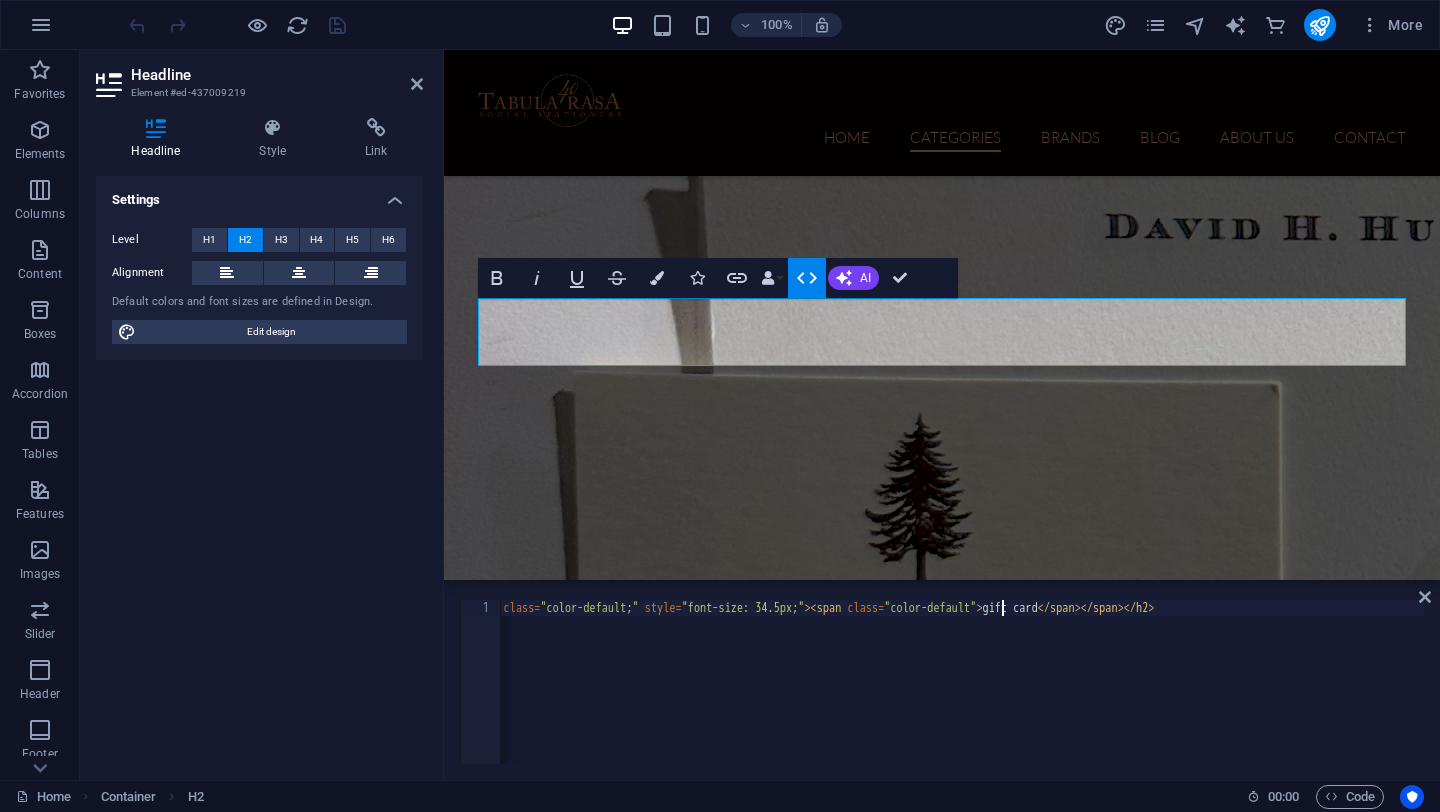 click on "< h2   class = "center"   contenteditable = "true" > T < span   class = "gift-card--heading" > abula ras </ span > a  < span   class = "color-default;"   style = "font-size: 34.5px;" > < span   class = "color-default" > gift card </ span > </ span > </ h2 >" at bounding box center (664, 696) 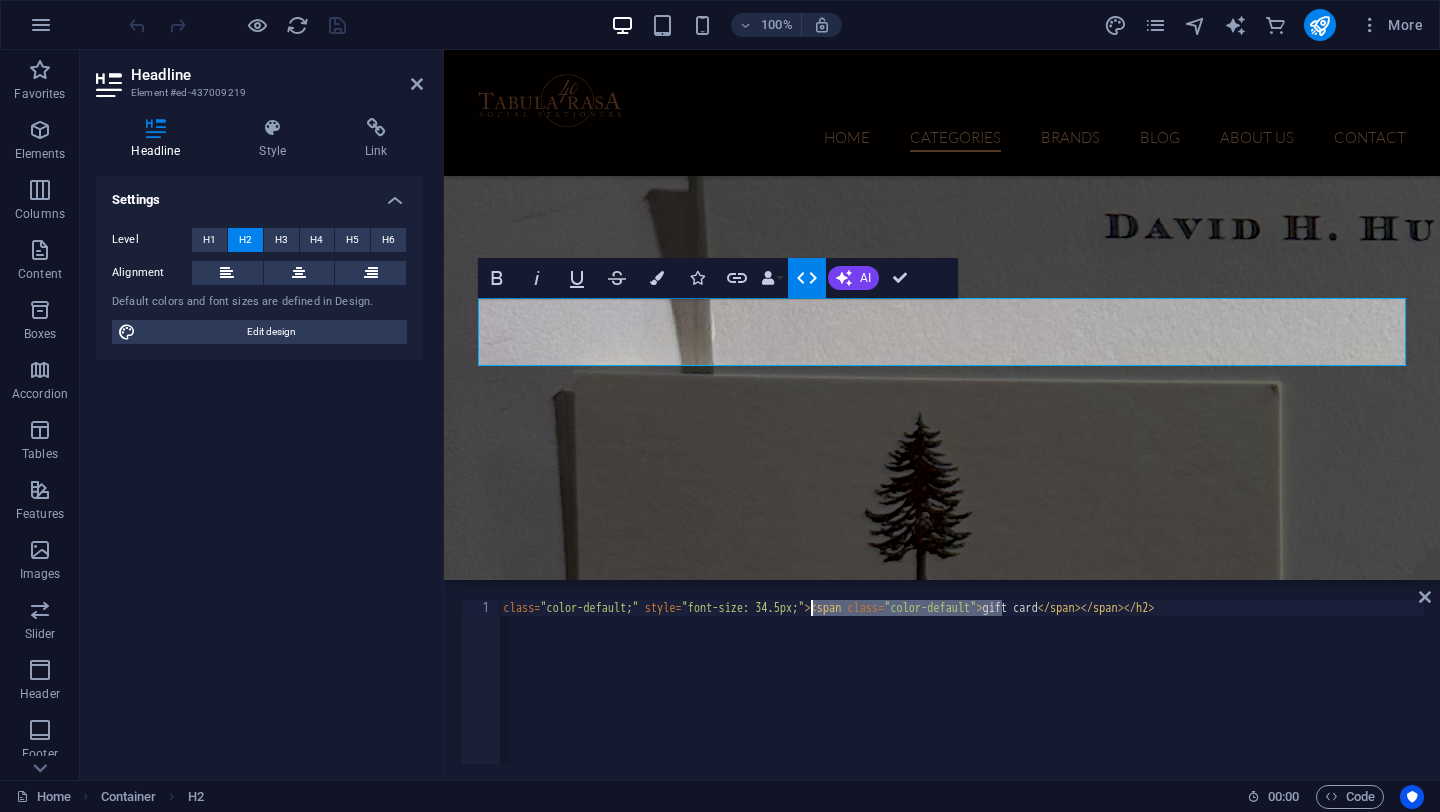 paste on "class="gift-card--heading" 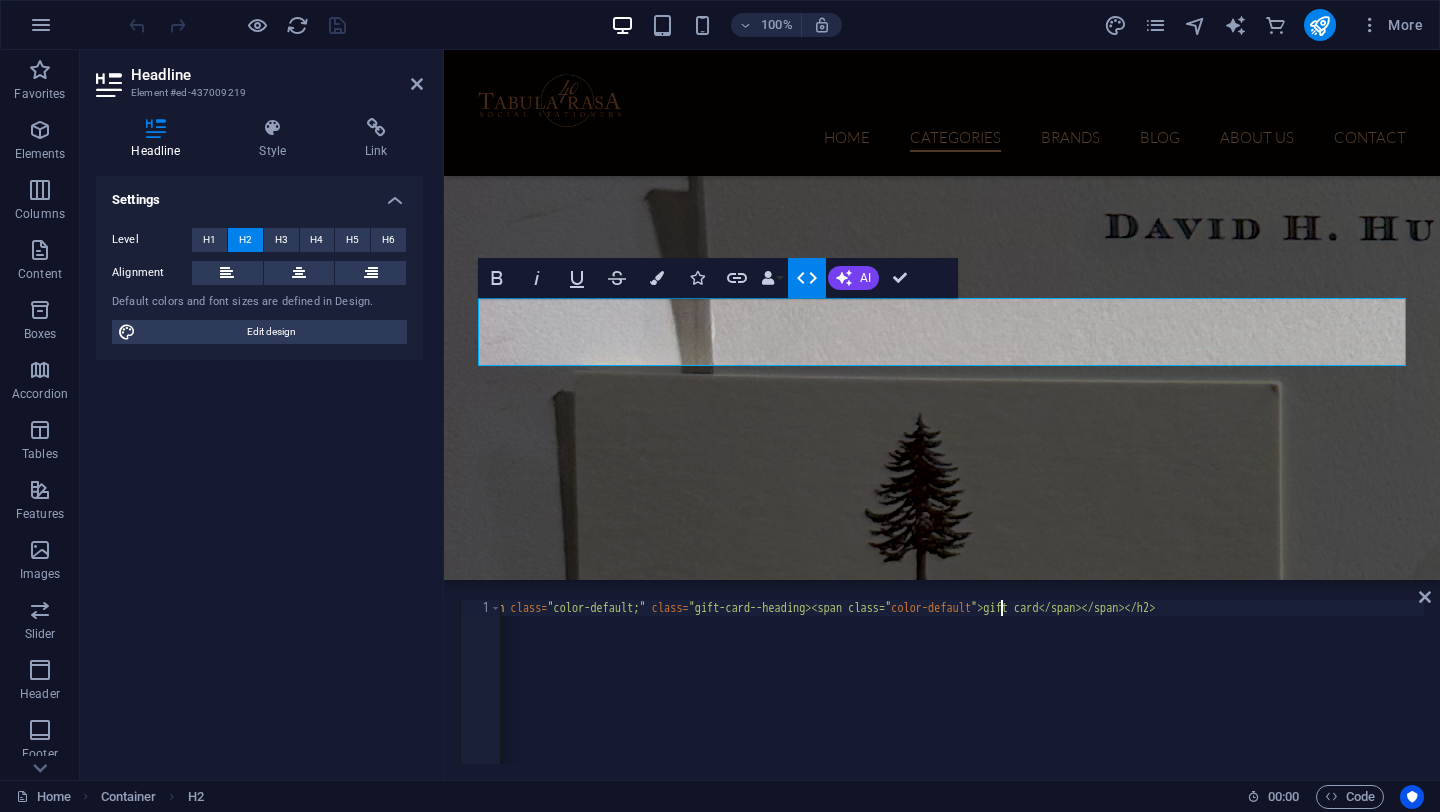 scroll, scrollTop: 0, scrollLeft: 589, axis: horizontal 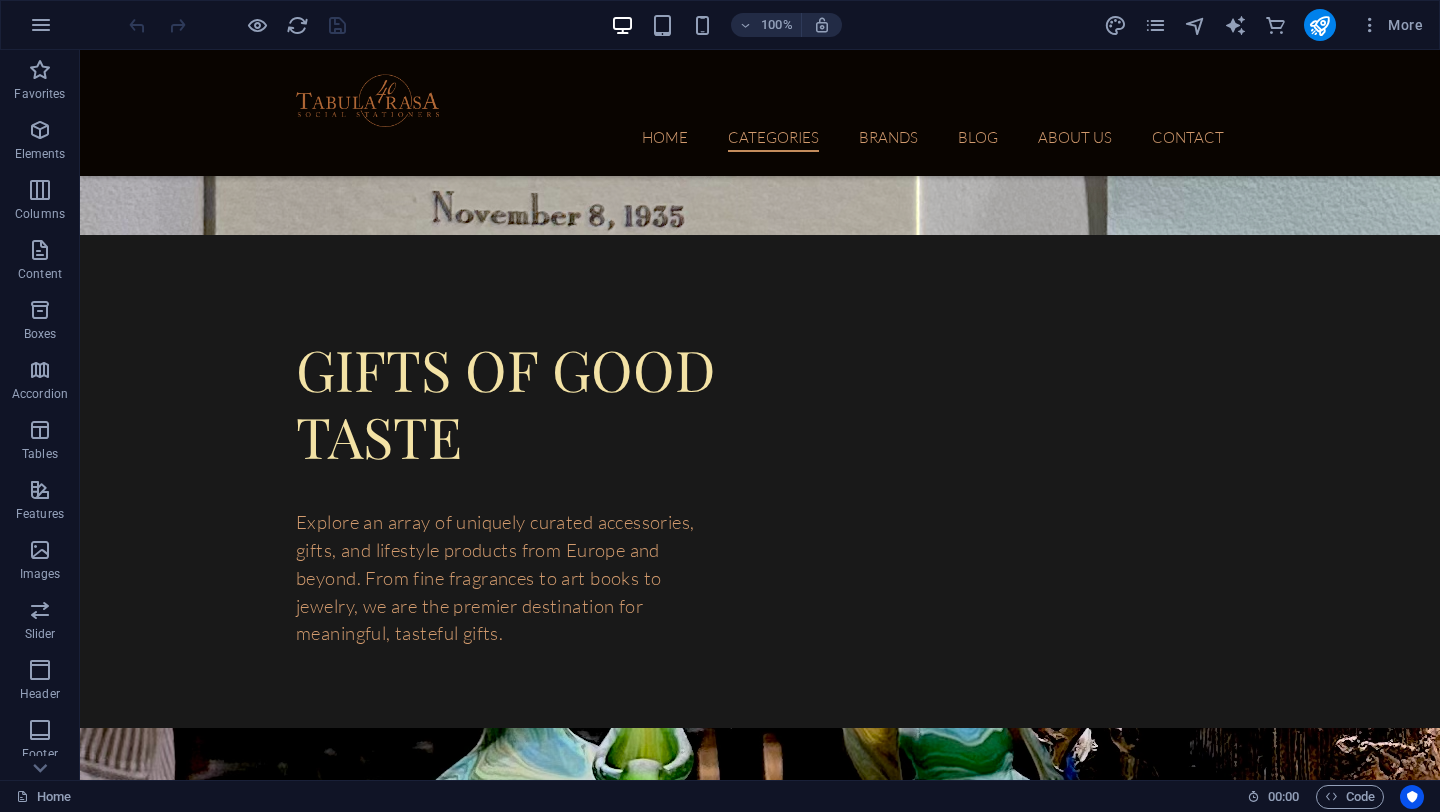 click on "100% More" at bounding box center (720, 25) 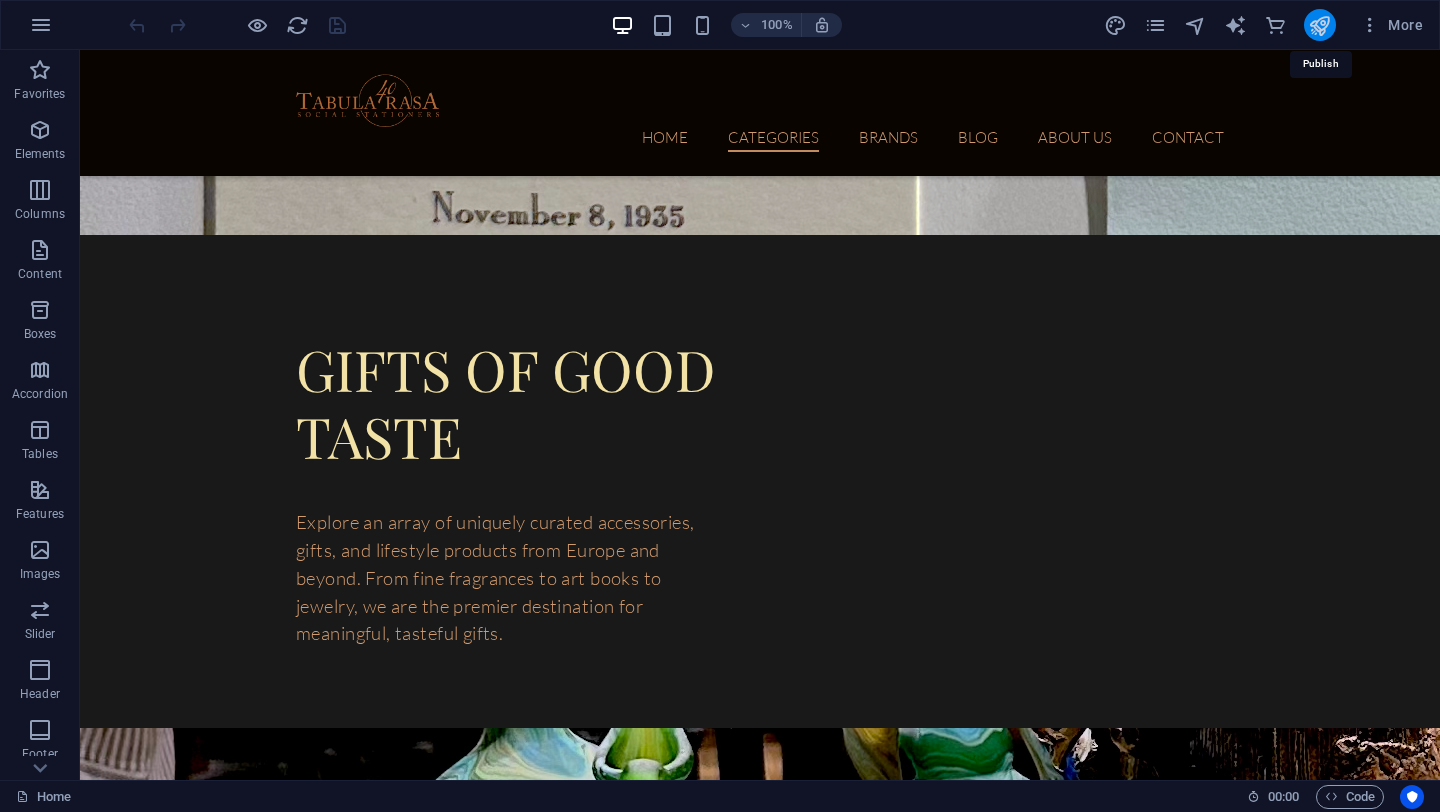 click at bounding box center (1319, 25) 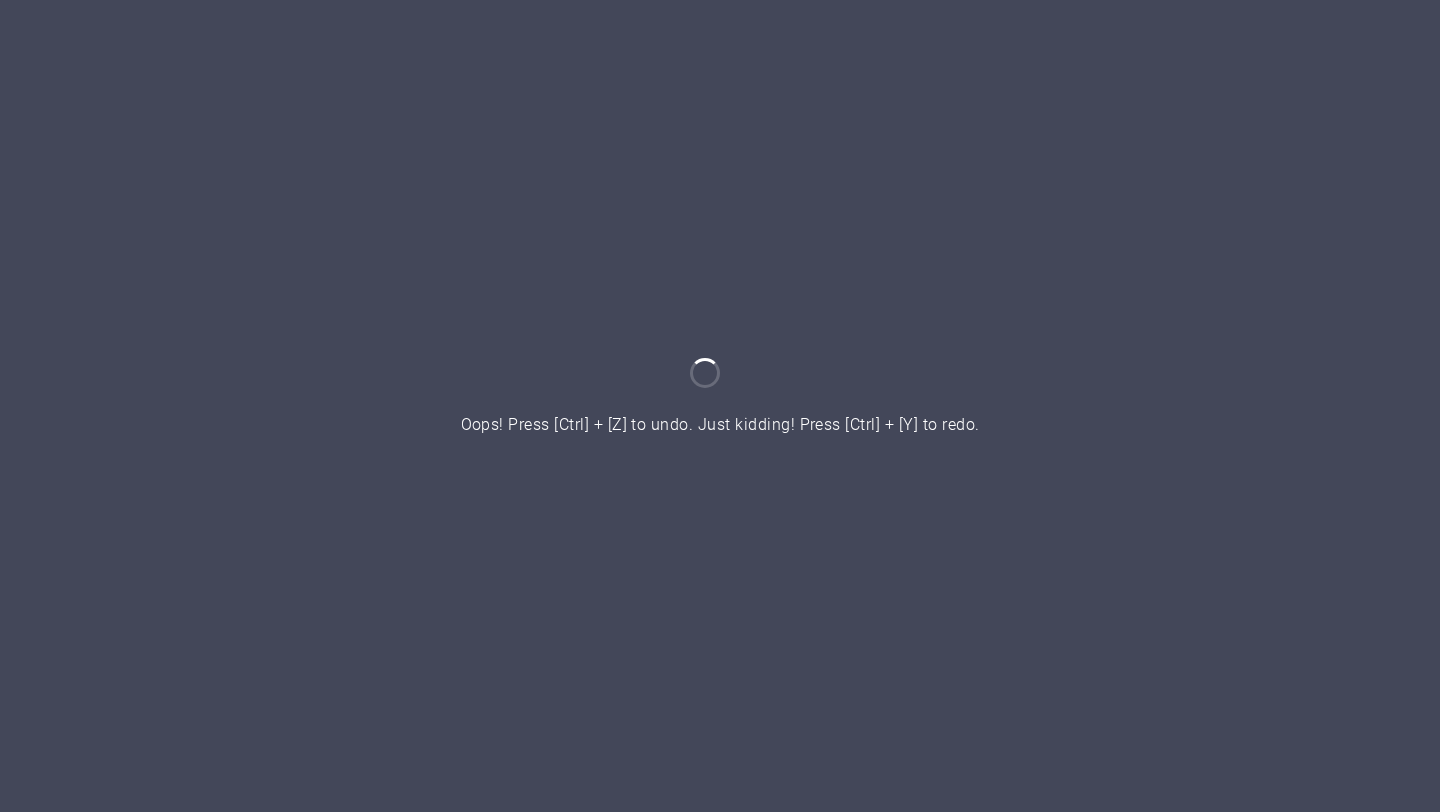 scroll, scrollTop: 0, scrollLeft: 0, axis: both 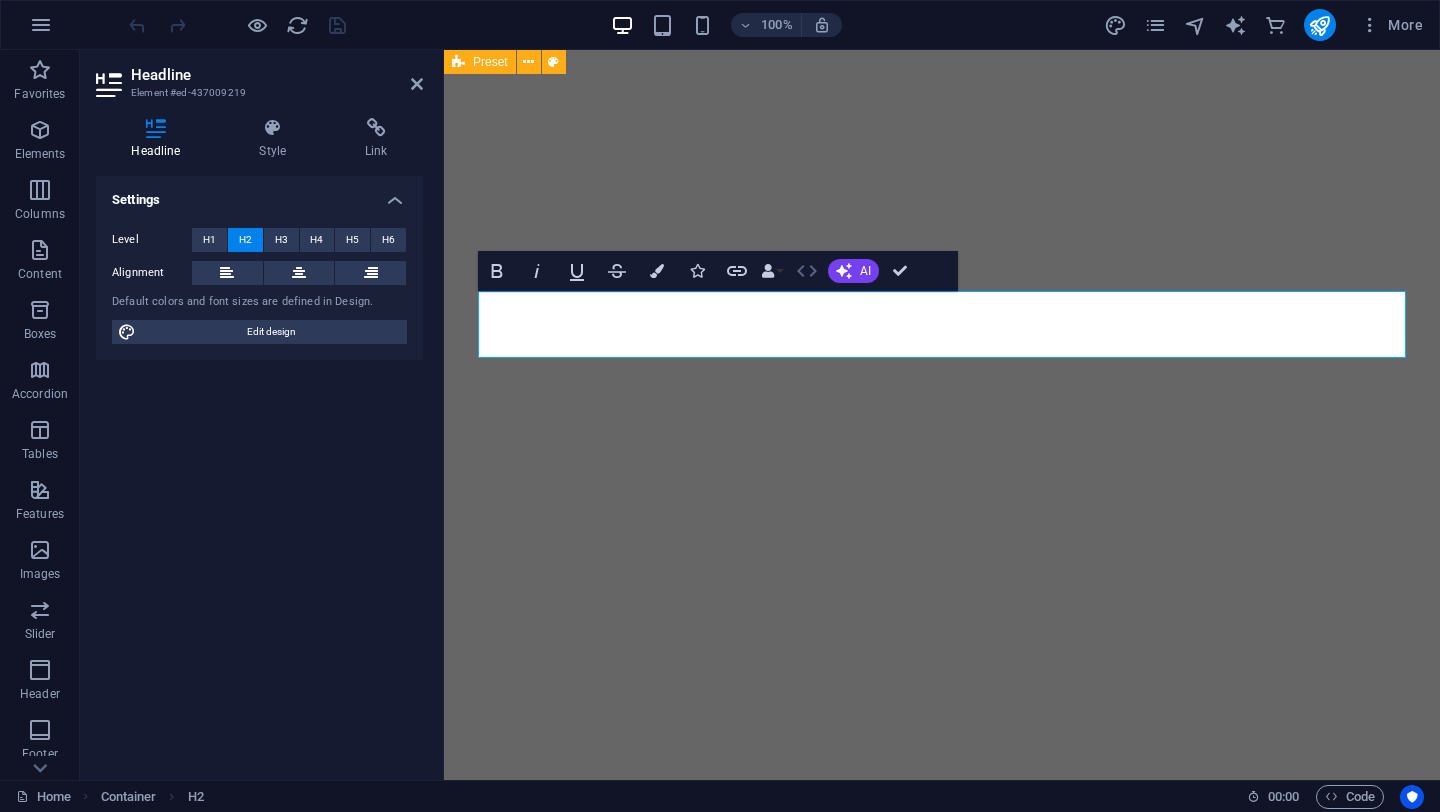 click 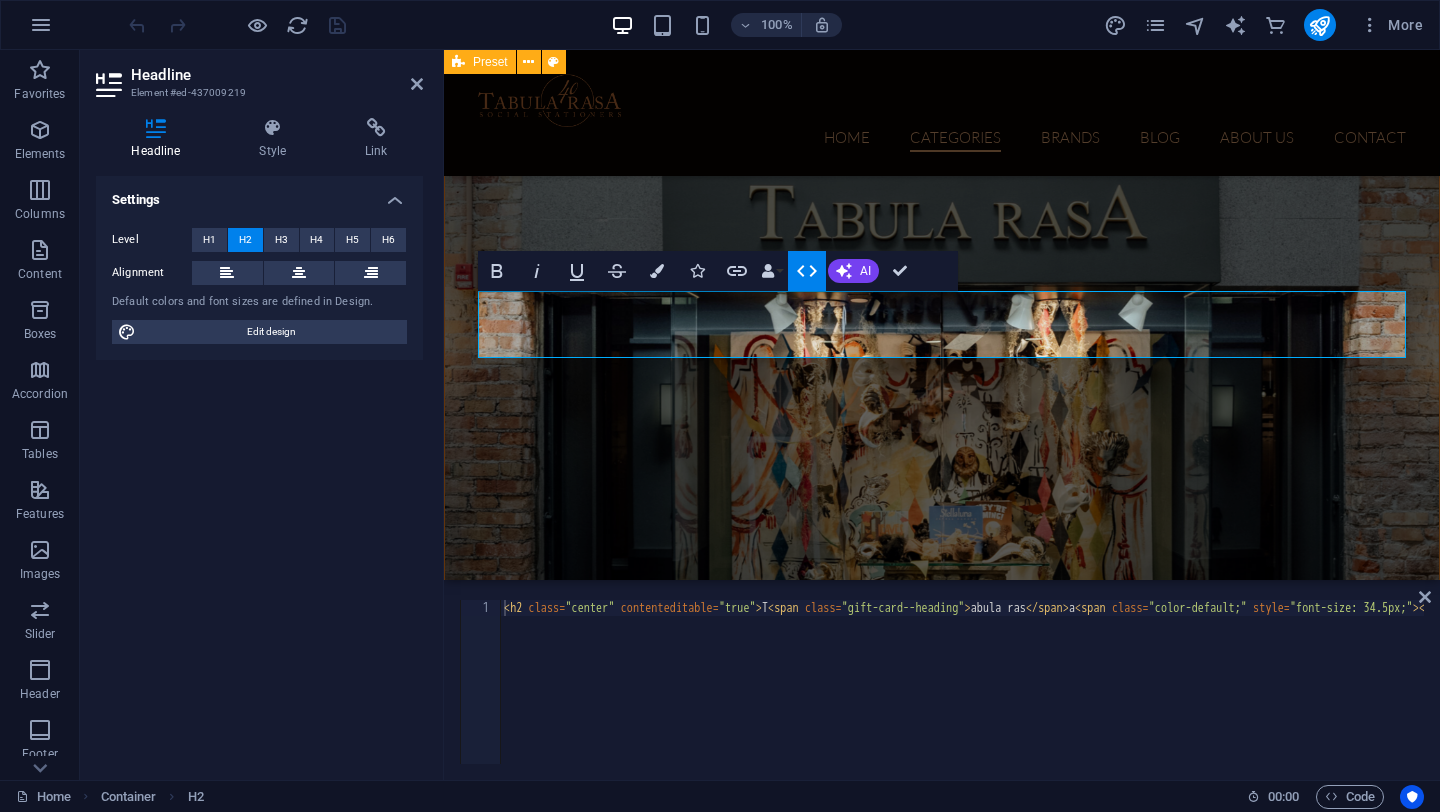 scroll, scrollTop: 6010, scrollLeft: 0, axis: vertical 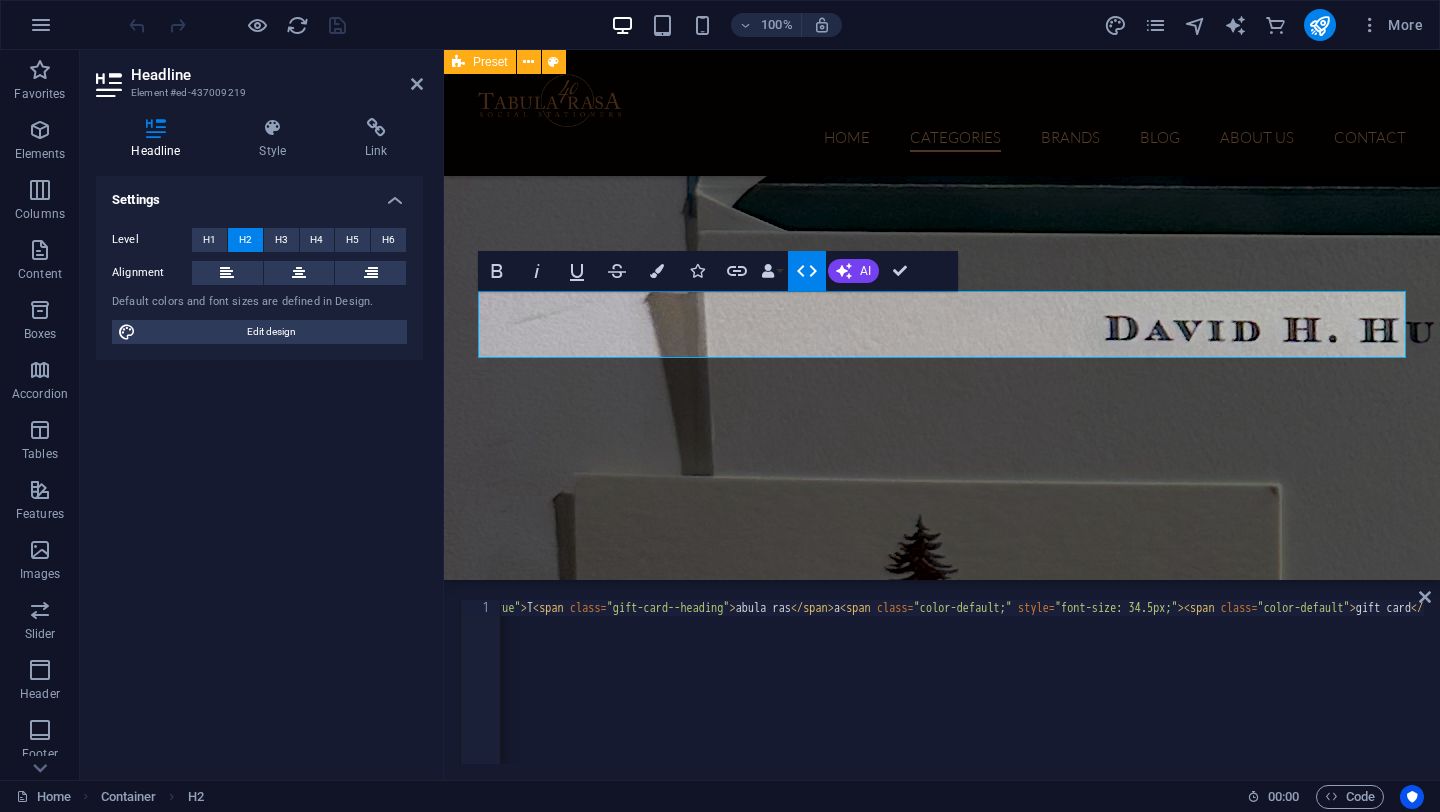 click on "< h2   class = "center"   contenteditable = "true" > T < span   class = "gift-card--heading" > abula ras </ span > a  < span   class = "color-default;"   style = "font-size: 34.5px;" > < span   class = "color-default" > gift card </ span > </ span > </ h2 >" at bounding box center [1025, 696] 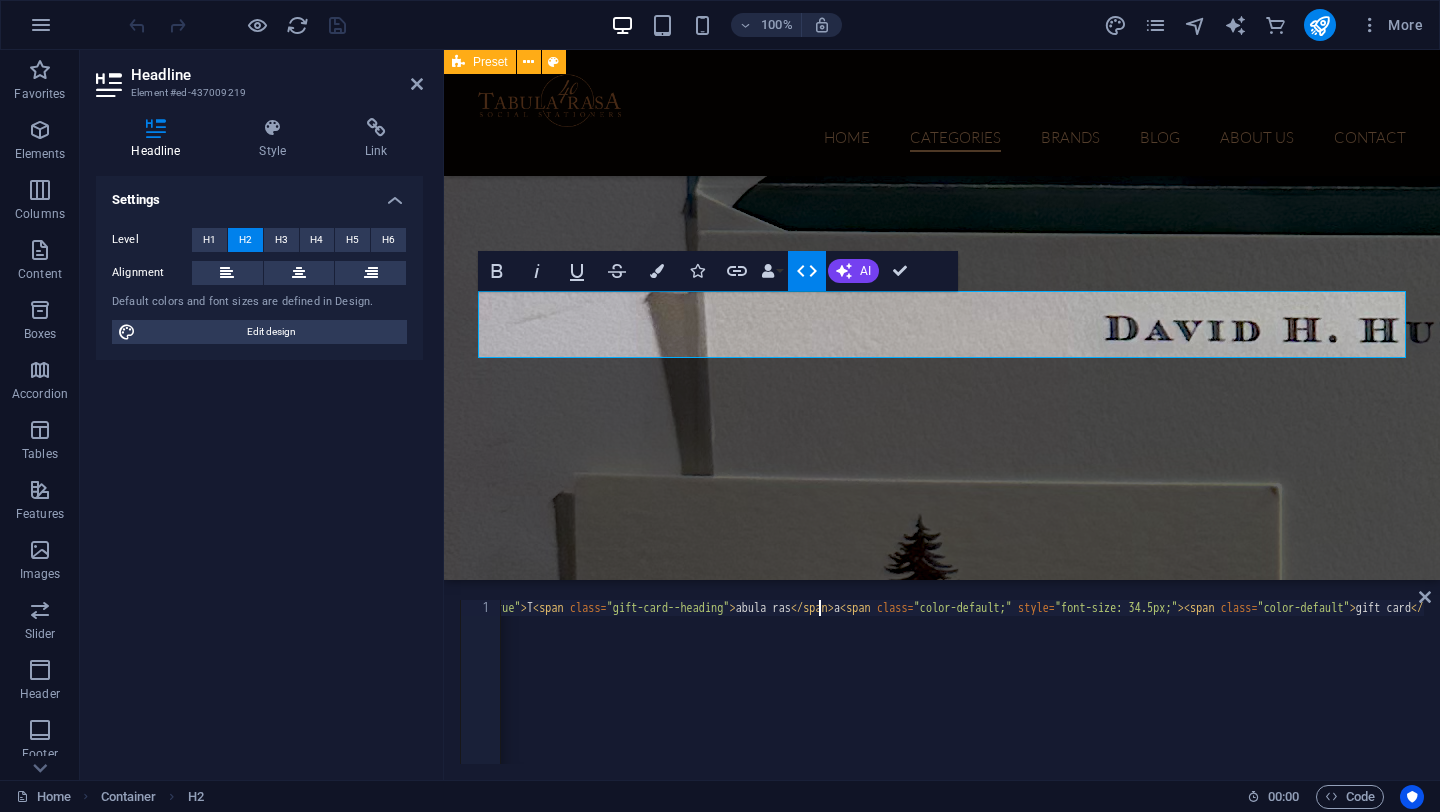 click on "< h2   class = "center"   contenteditable = "true" > T < span   class = "gift-card--heading" > abula ras </ span > a  < span   class = "color-default;"   style = "font-size: 34.5px;" > < span   class = "color-default" > gift card </ span > </ span > </ h2 >" at bounding box center (1025, 696) 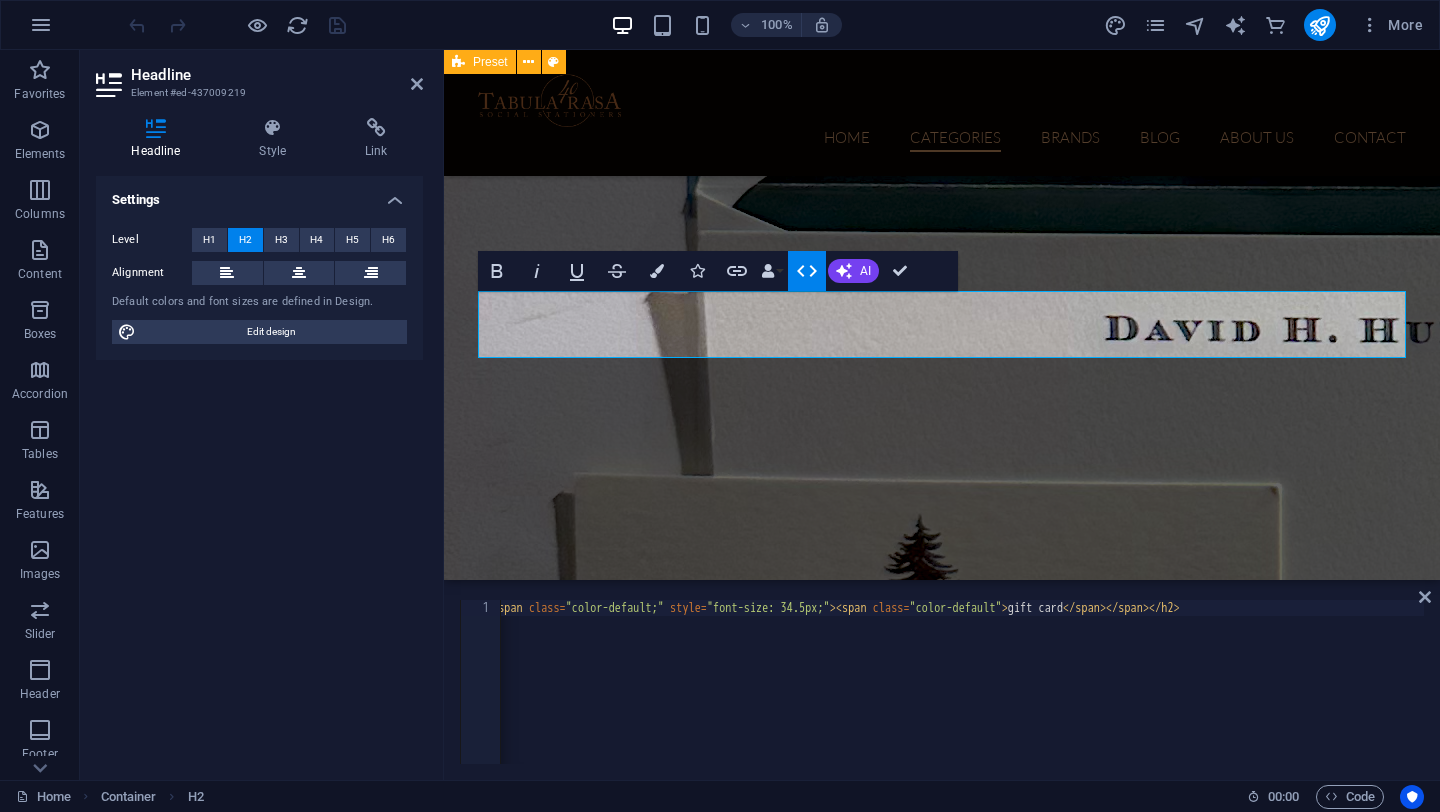 scroll, scrollTop: 0, scrollLeft: 596, axis: horizontal 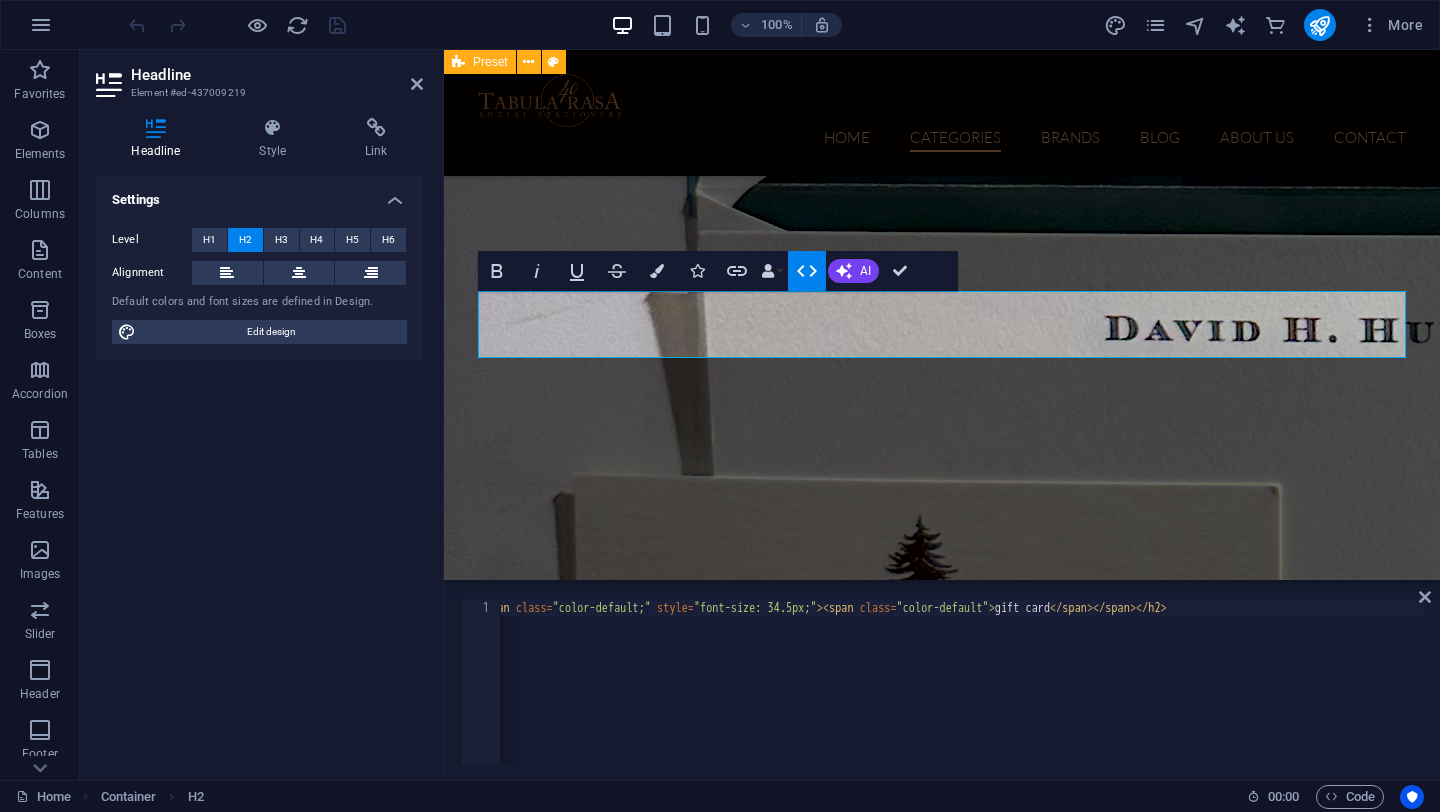 click on "< h2   class = "center"   contenteditable = "true" > T < span   class = "gift-card--heading" > abula ras </ span > a  < span   class = "color-default;"   style = "font-size: 34.5px;" > < span   class = "color-default" > gift card </ span > </ span > </ h2 >" at bounding box center [664, 696] 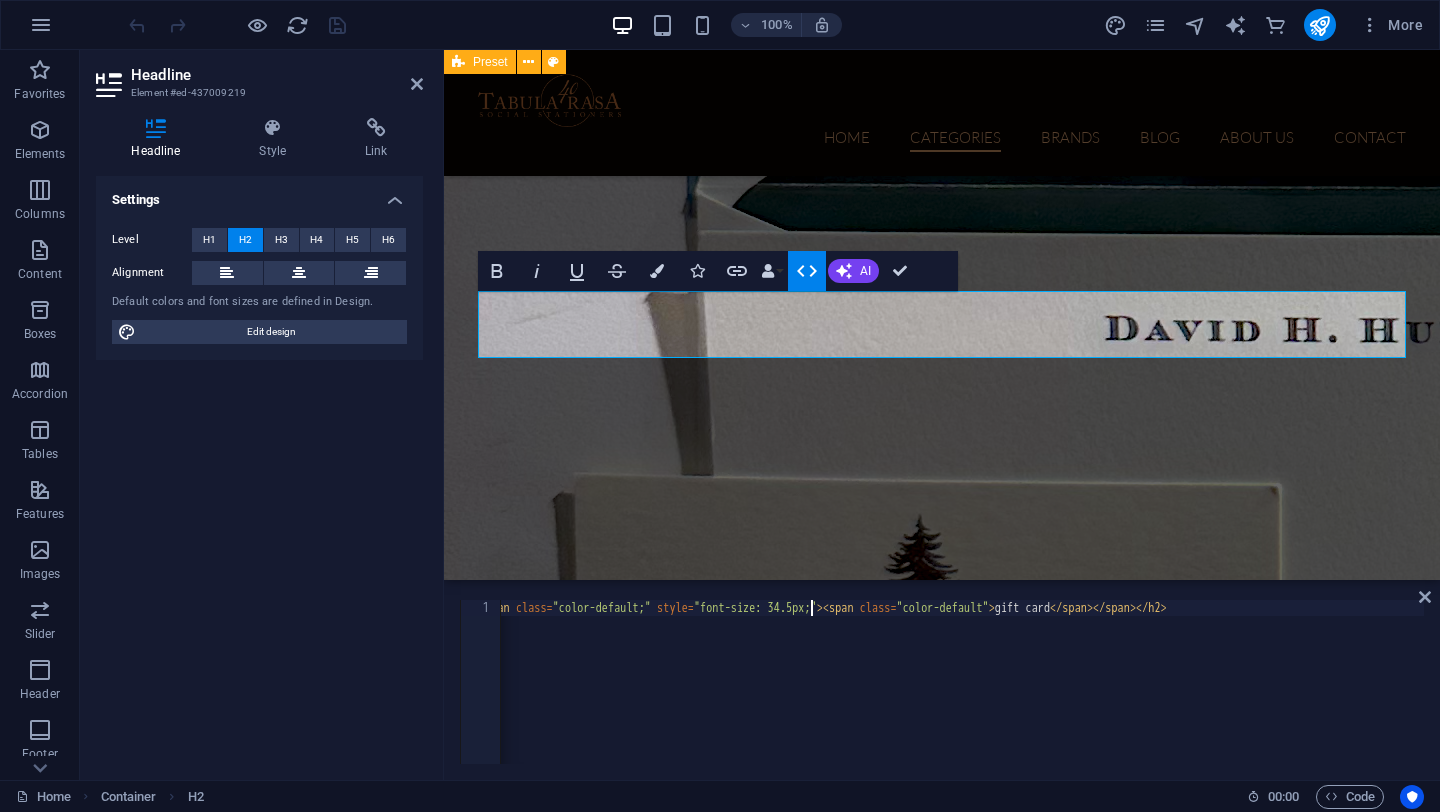 click on "< h2   class = "center"   contenteditable = "true" > T < span   class = "gift-card--heading" > abula ras </ span > a  < span   class = "color-default;"   style = "font-size: 34.5px;" > < span   class = "color-default" > gift card </ span > </ span > </ h2 >" at bounding box center [664, 696] 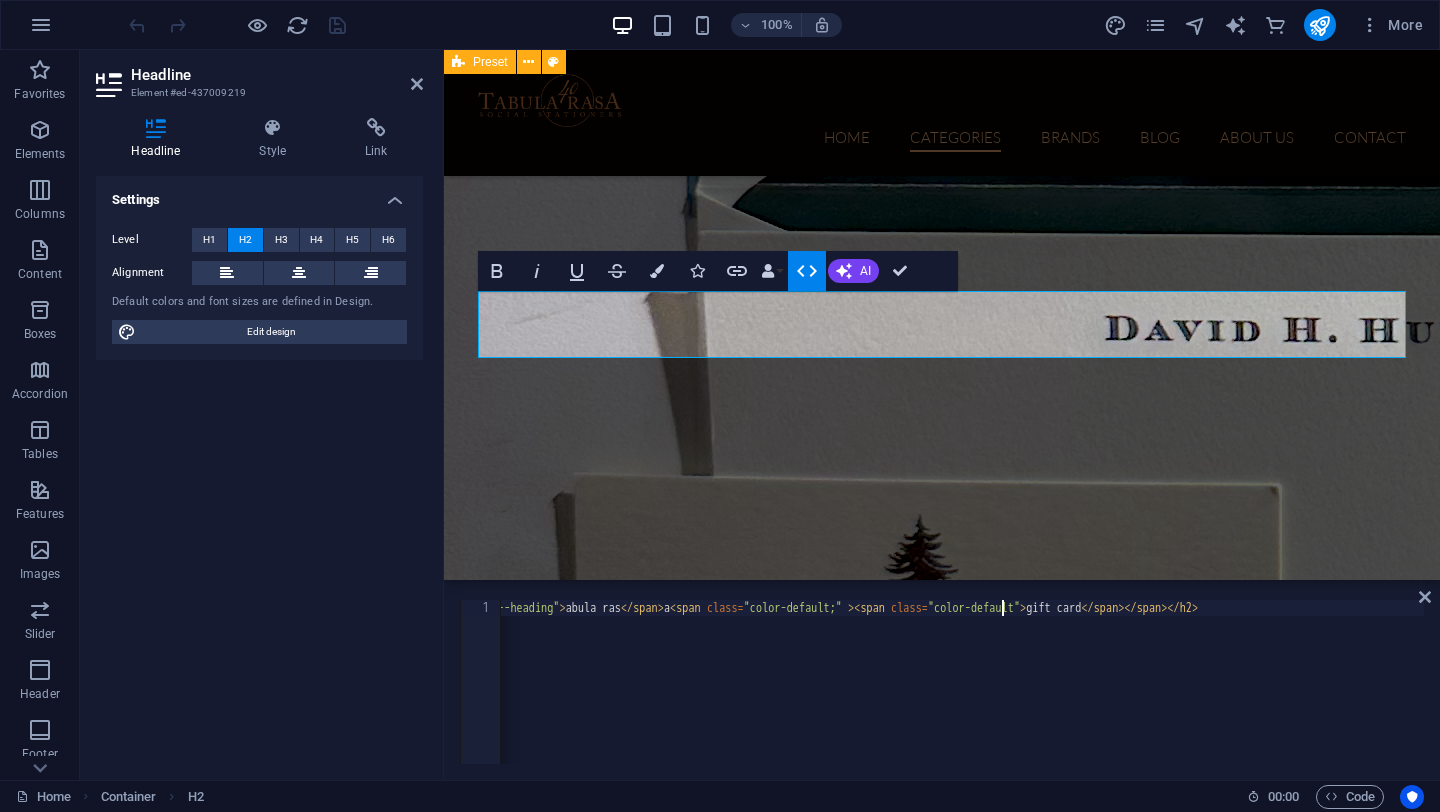 scroll, scrollTop: 0, scrollLeft: 405, axis: horizontal 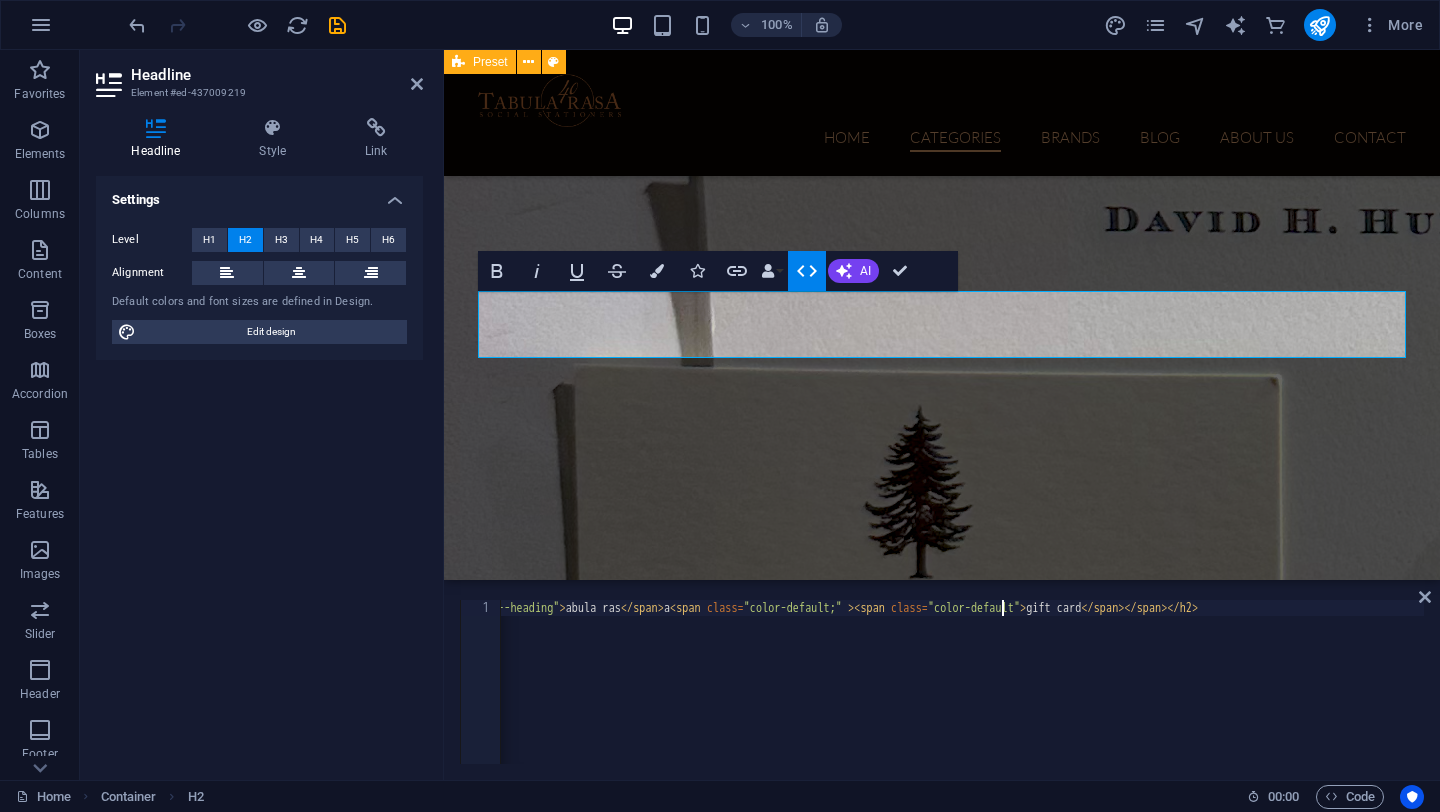type on "<h2 class="center" contenteditable="true">T<span class="gift-card--heading">abula ras</span>a <span class="color-default;" class="gift-card--heading"><span class="color-default">gift card</span></span></h2>" 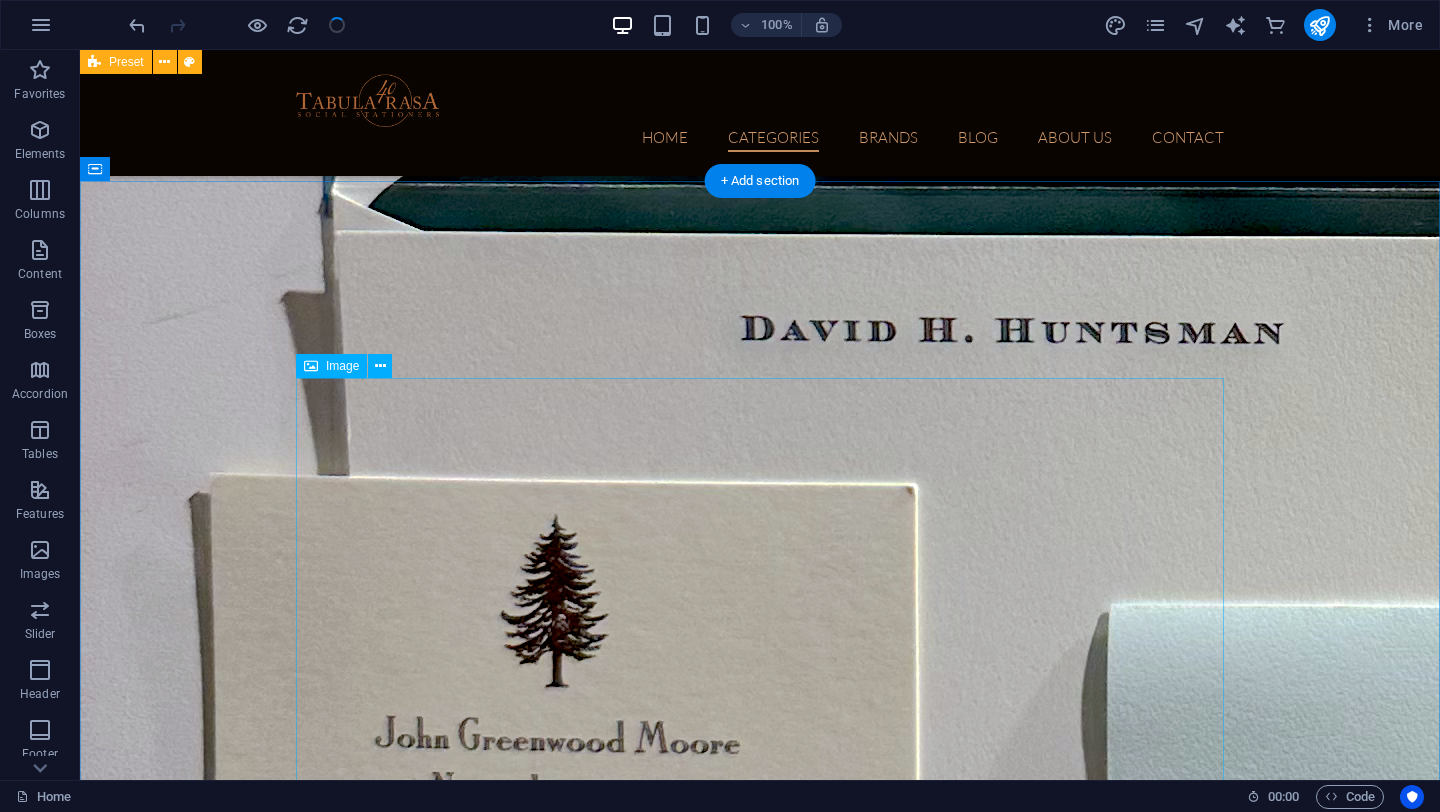 scroll, scrollTop: 6707, scrollLeft: 0, axis: vertical 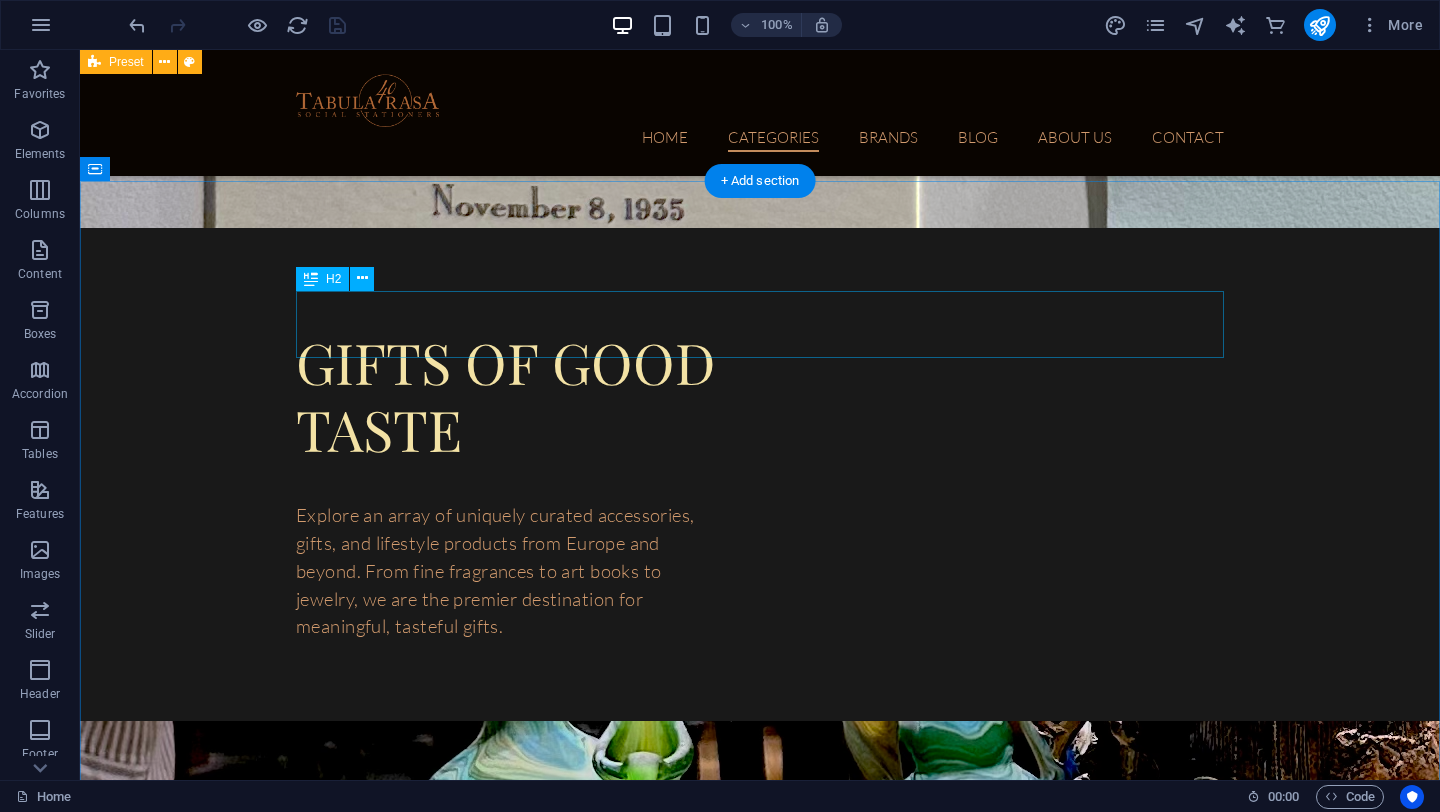 click on "T abula ras a  gift card" at bounding box center (760, 15303) 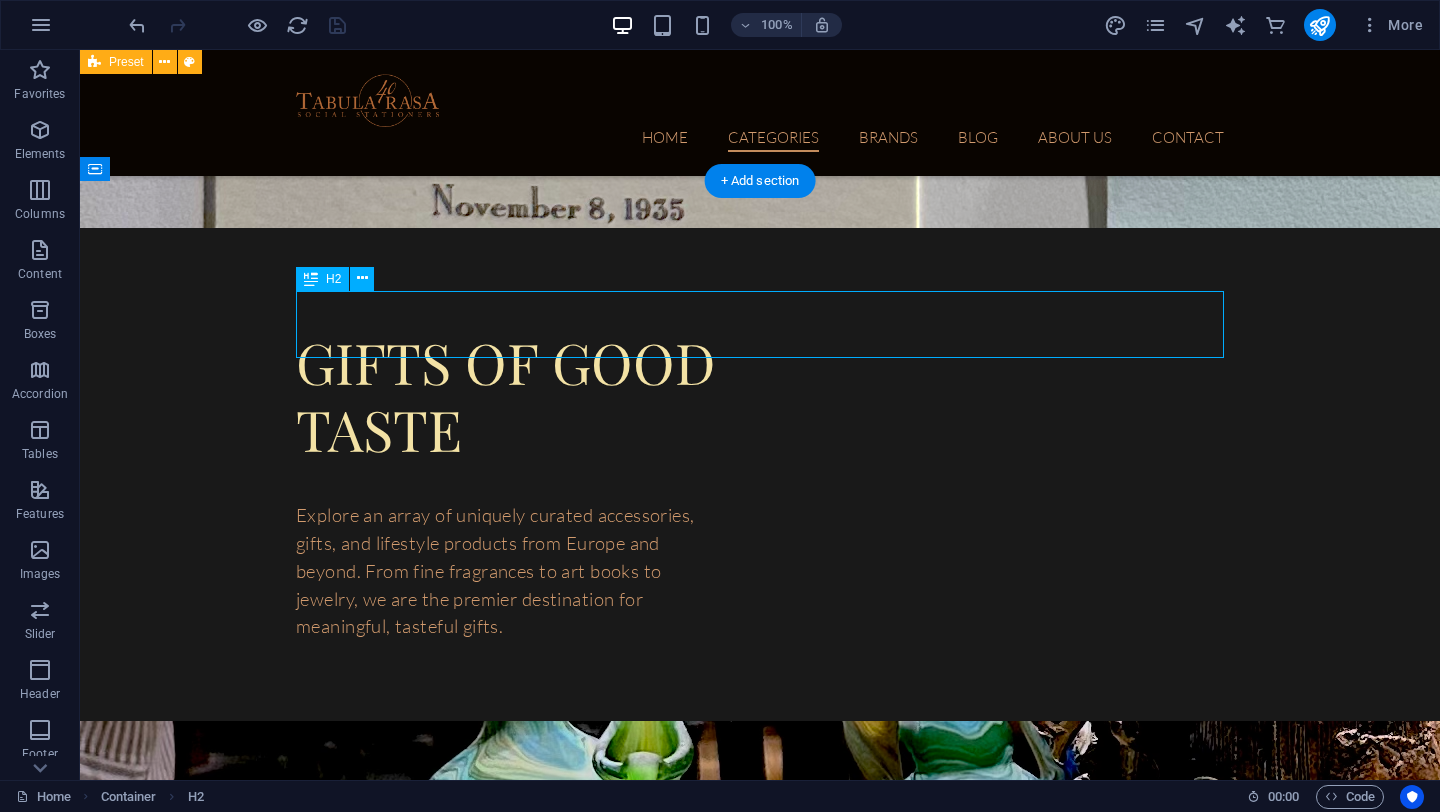 click on "T abula ras a  gift card" at bounding box center (760, 15303) 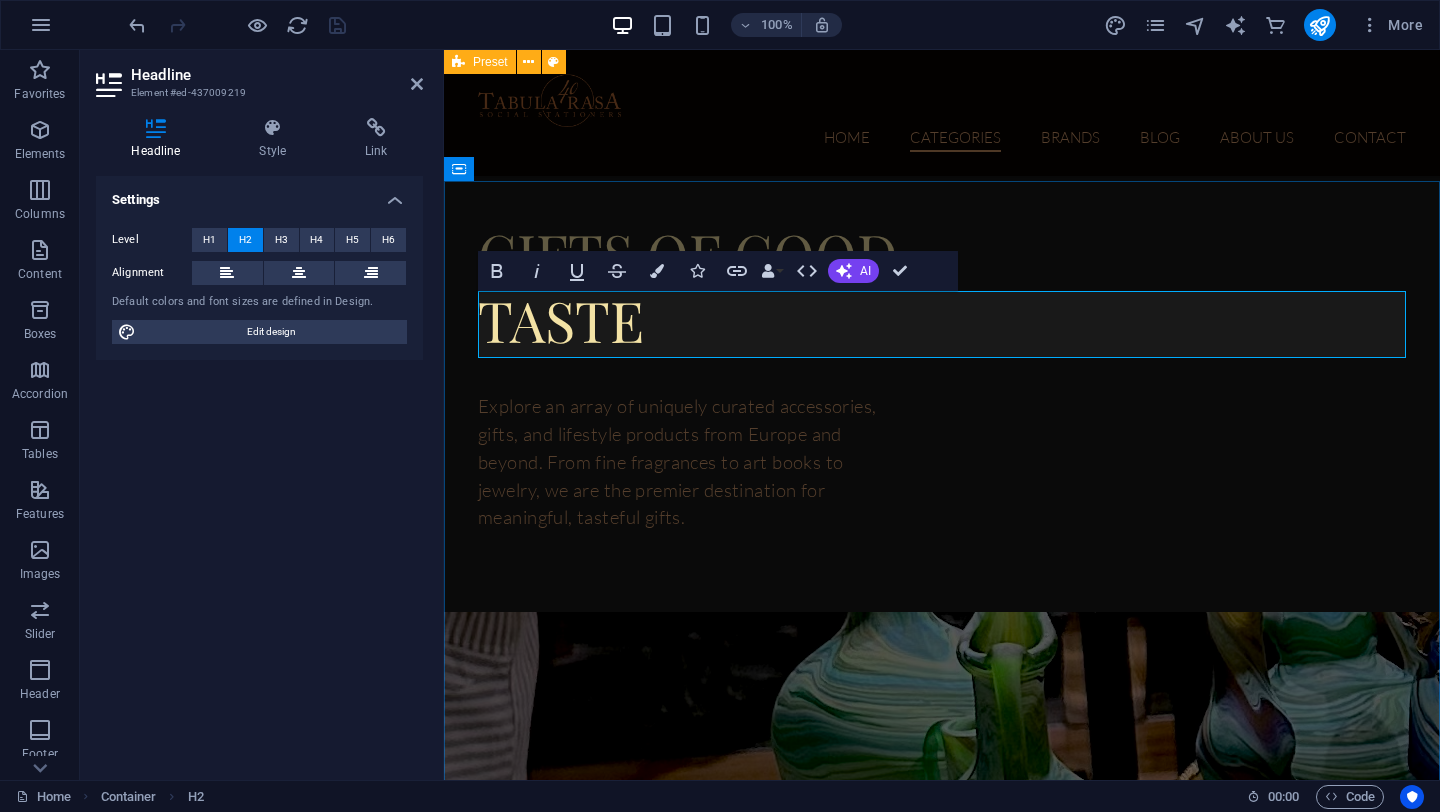 scroll, scrollTop: 6010, scrollLeft: 0, axis: vertical 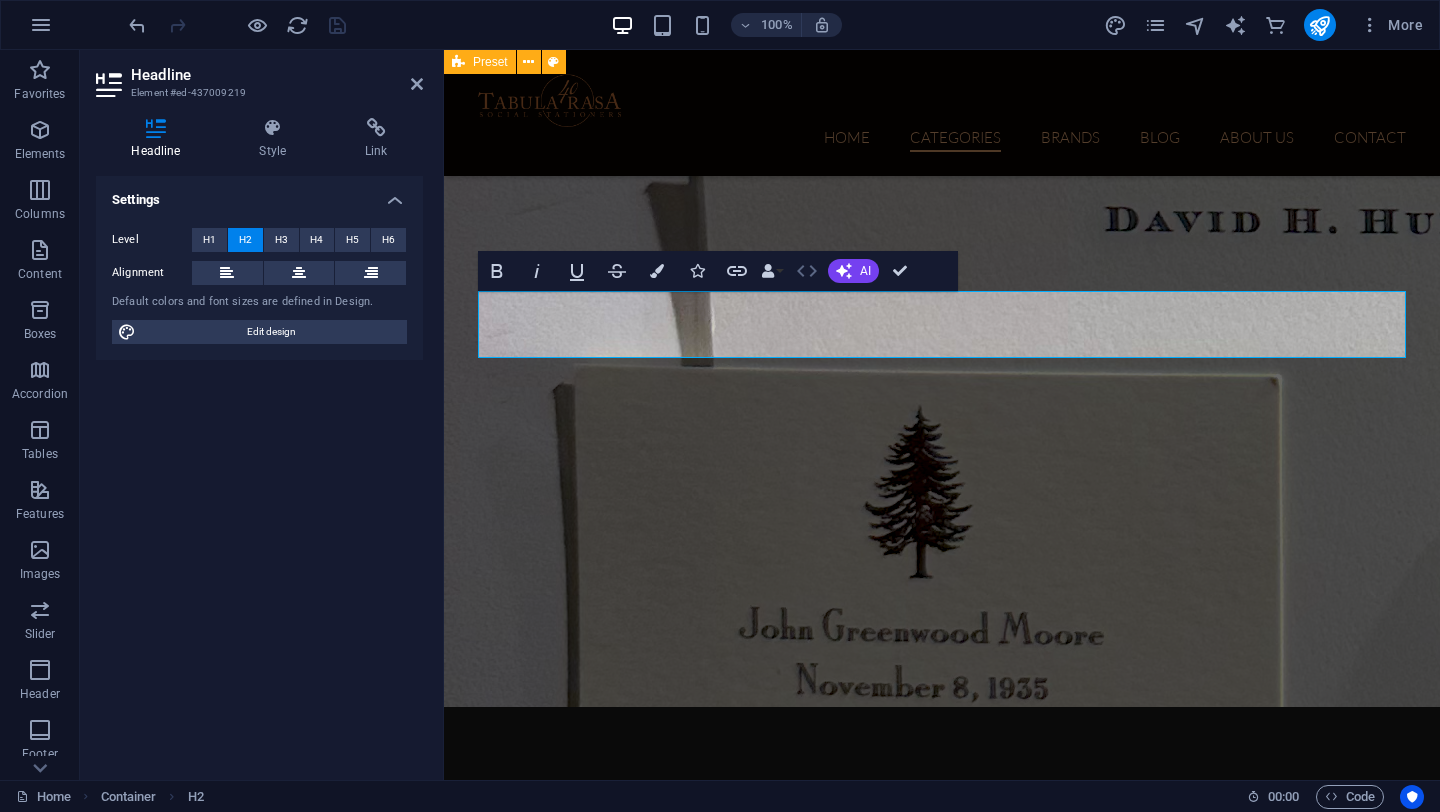 click 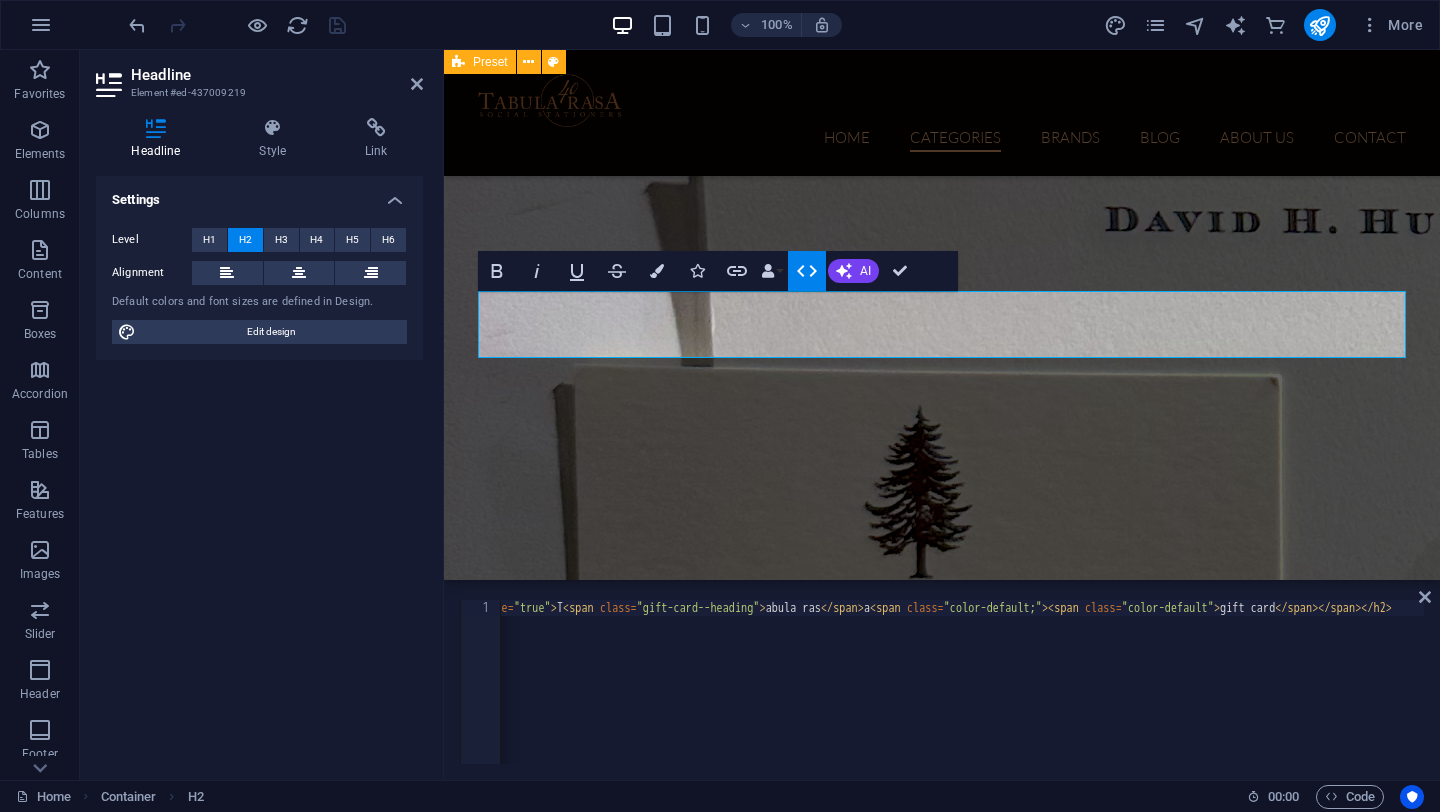 scroll, scrollTop: 0, scrollLeft: 398, axis: horizontal 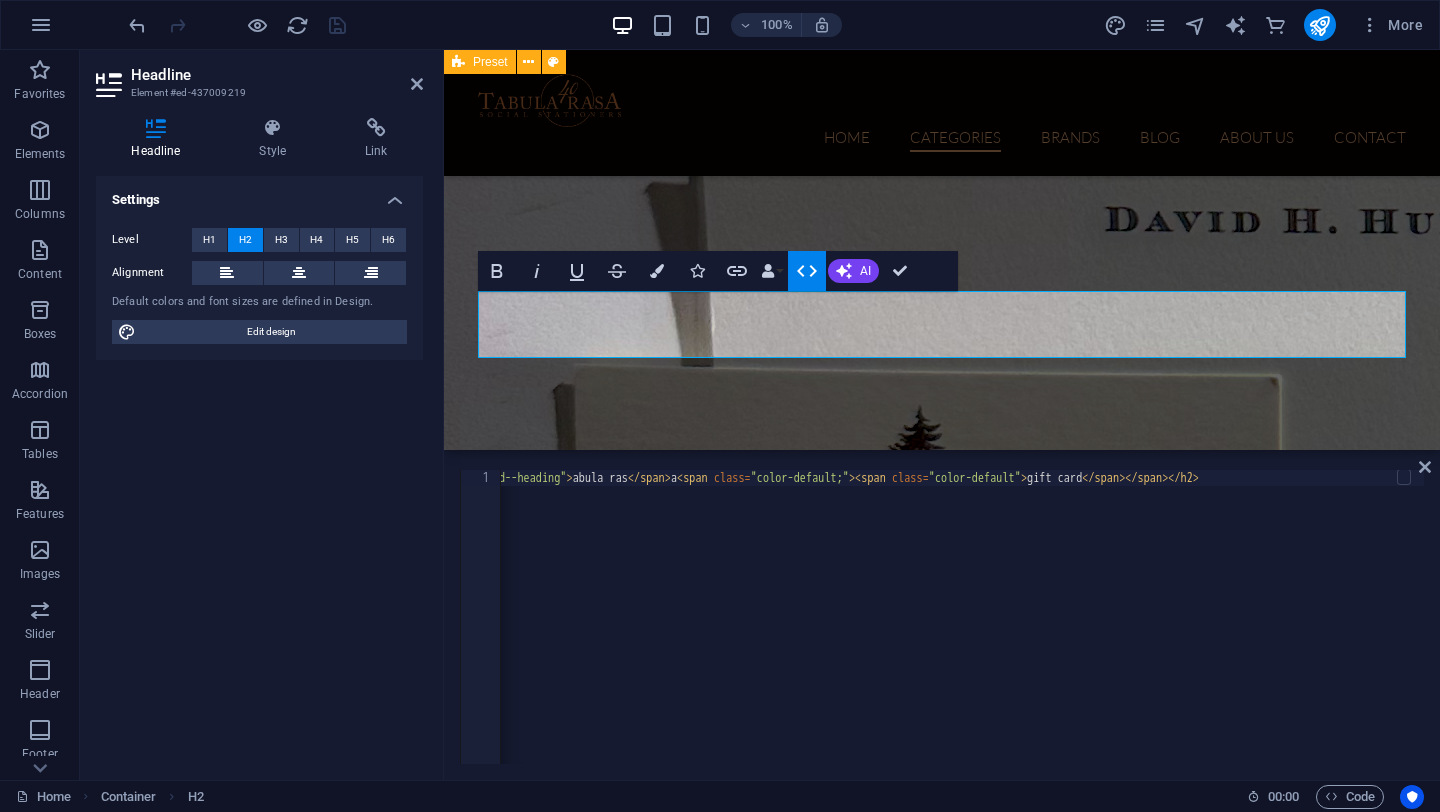 drag, startPoint x: 591, startPoint y: 581, endPoint x: 592, endPoint y: 447, distance: 134.00374 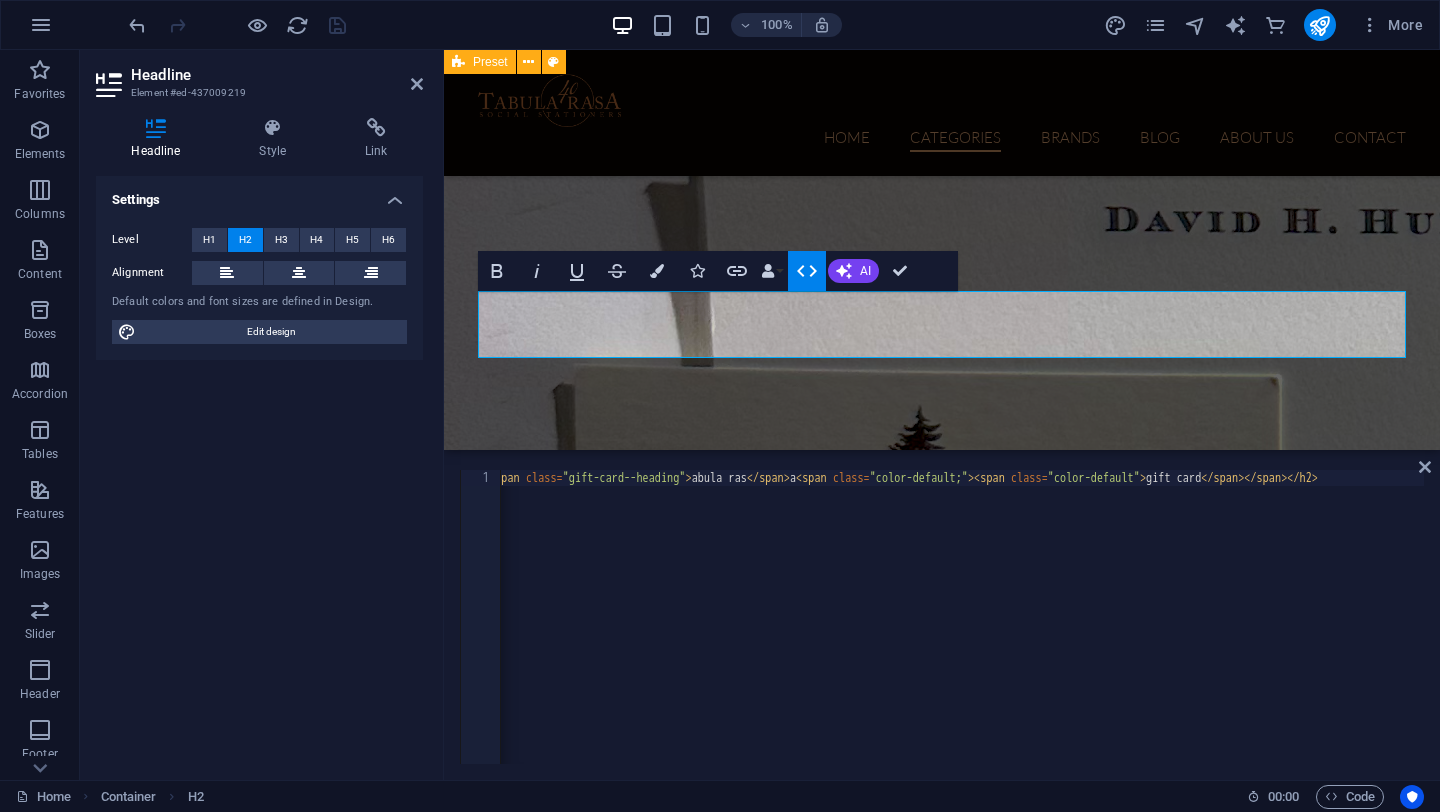 scroll, scrollTop: 0, scrollLeft: 0, axis: both 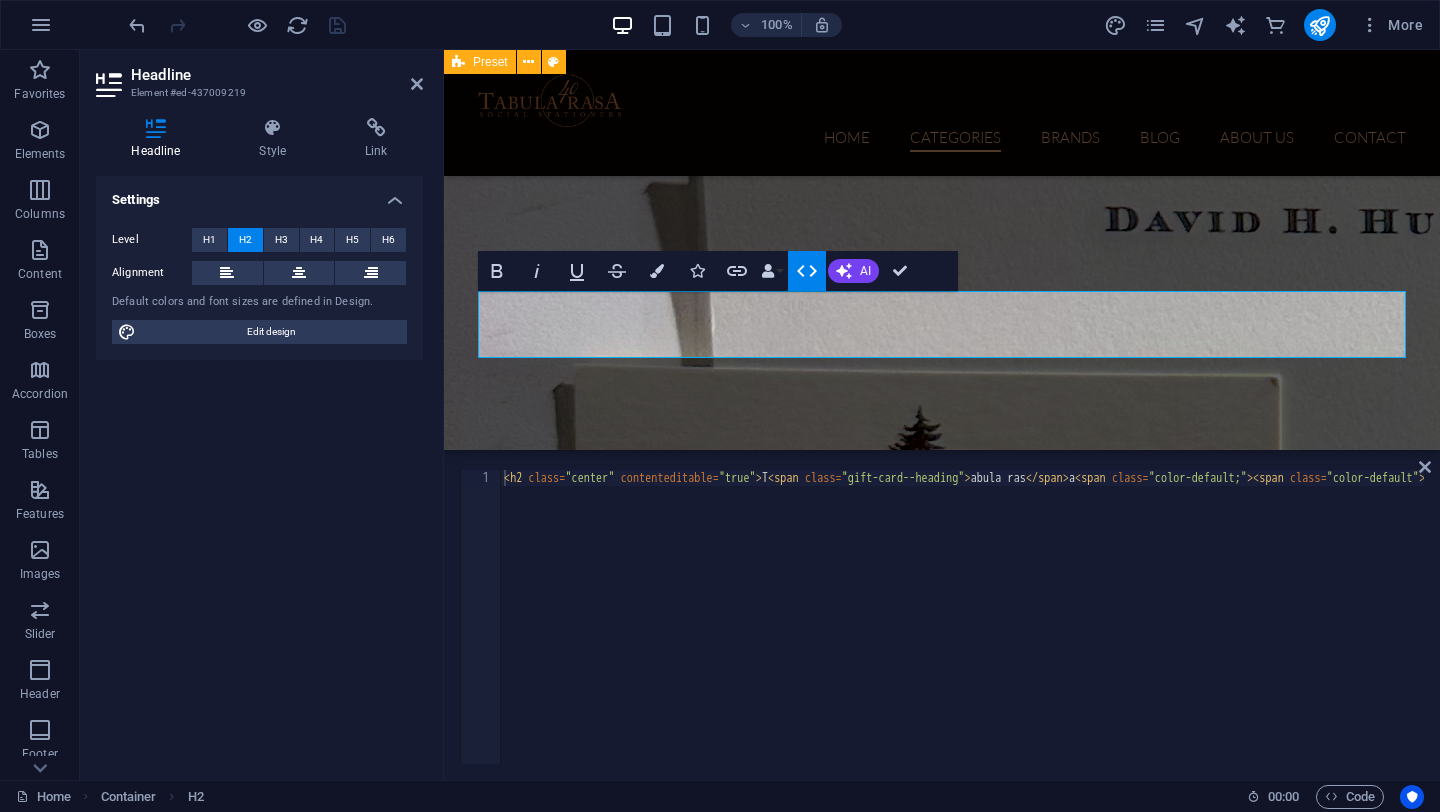 click on "< h2   class = "center"   contenteditable = "true" > T < span   class = "gift-card--heading" > abula ras </ span > a  < span   class = "color-default;" > < span   class = "color-default" > gift card </ span > </ span > </ h2 >" at bounding box center (1161, 631) 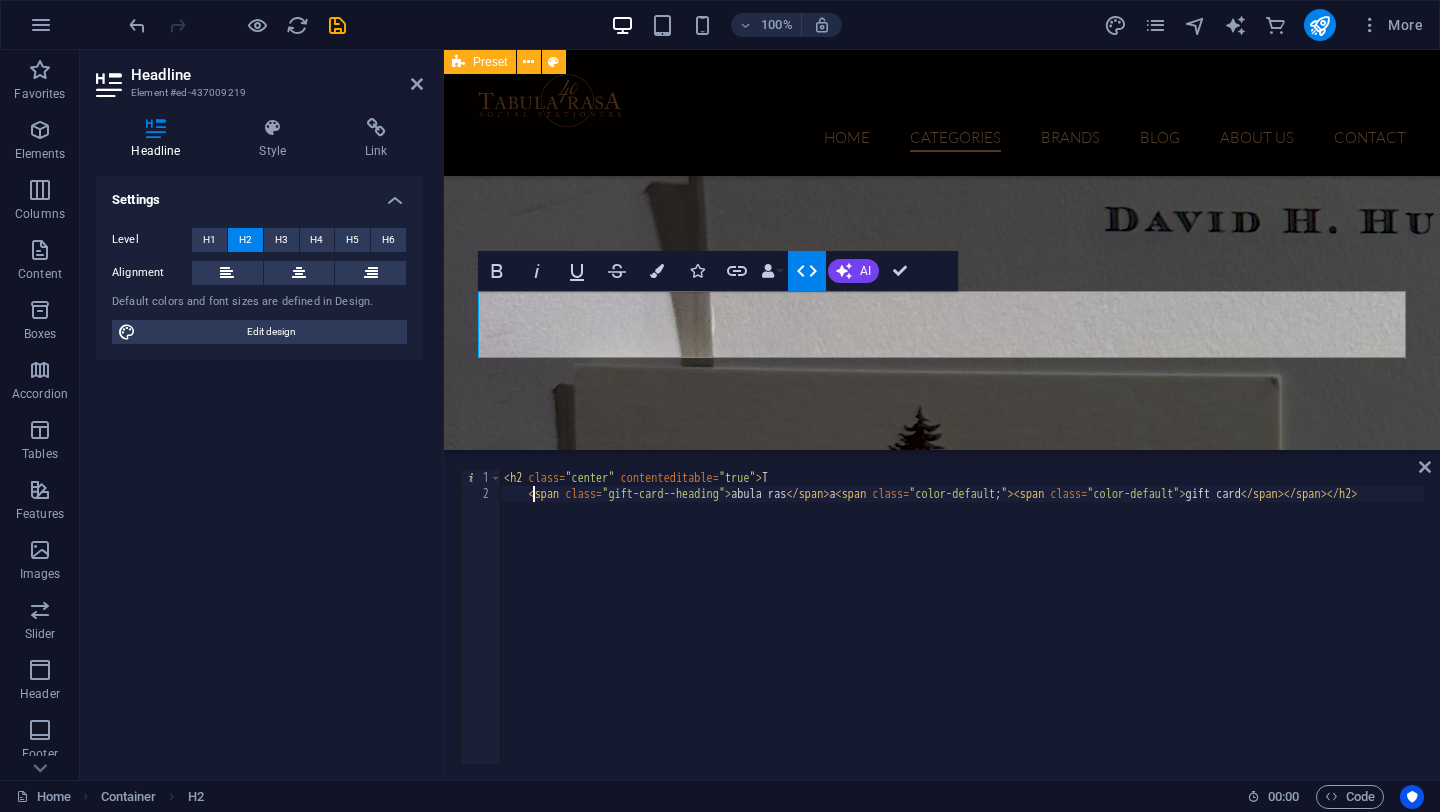 click on "< h2   class = "center"   contenteditable = "true" > T      < span   class = "gift-card--heading" > abula ras </ span > a  < span   class = "color-default;" > < span   class = "color-default" > gift card </ span > </ span > </ h2 >" at bounding box center [1018, 631] 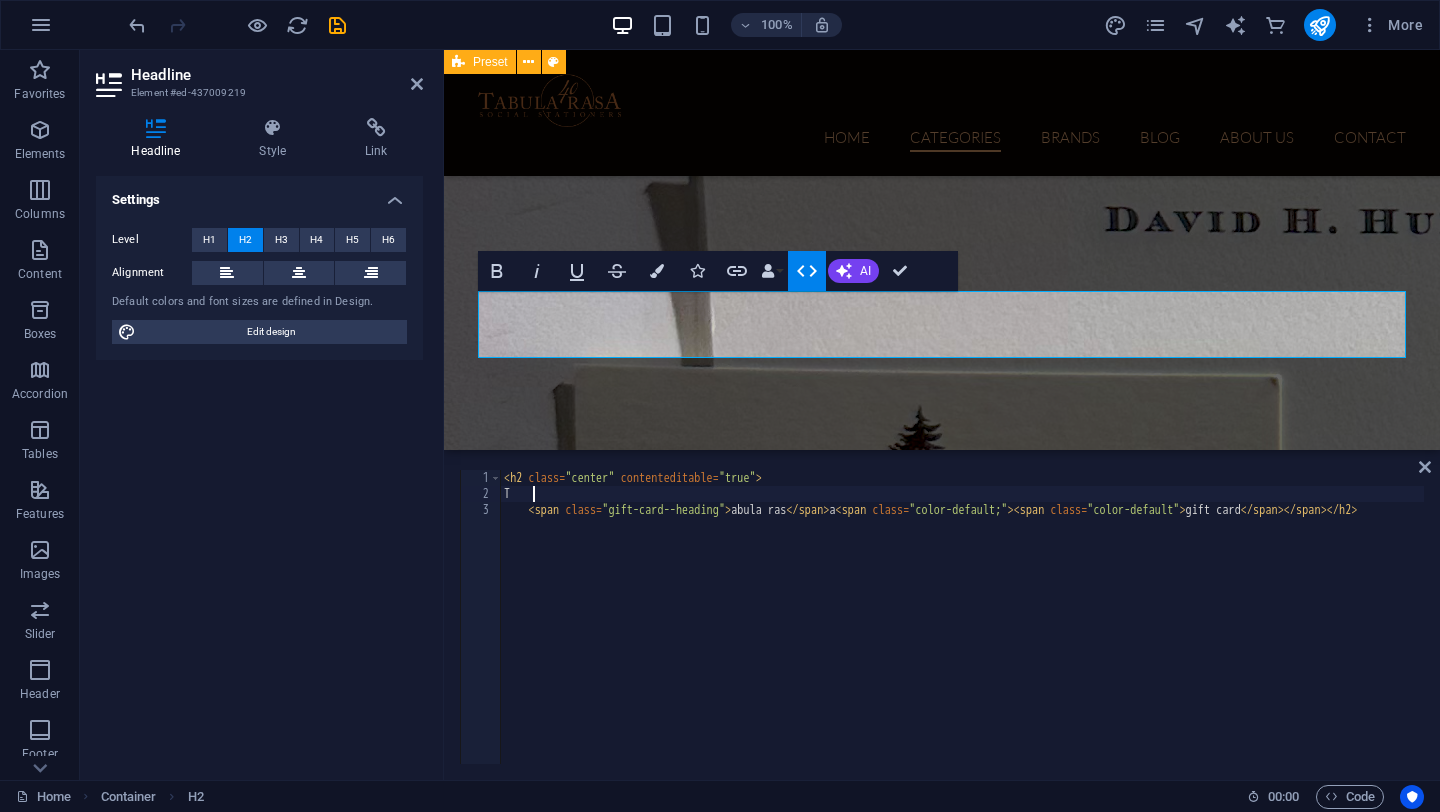 scroll, scrollTop: 0, scrollLeft: 2, axis: horizontal 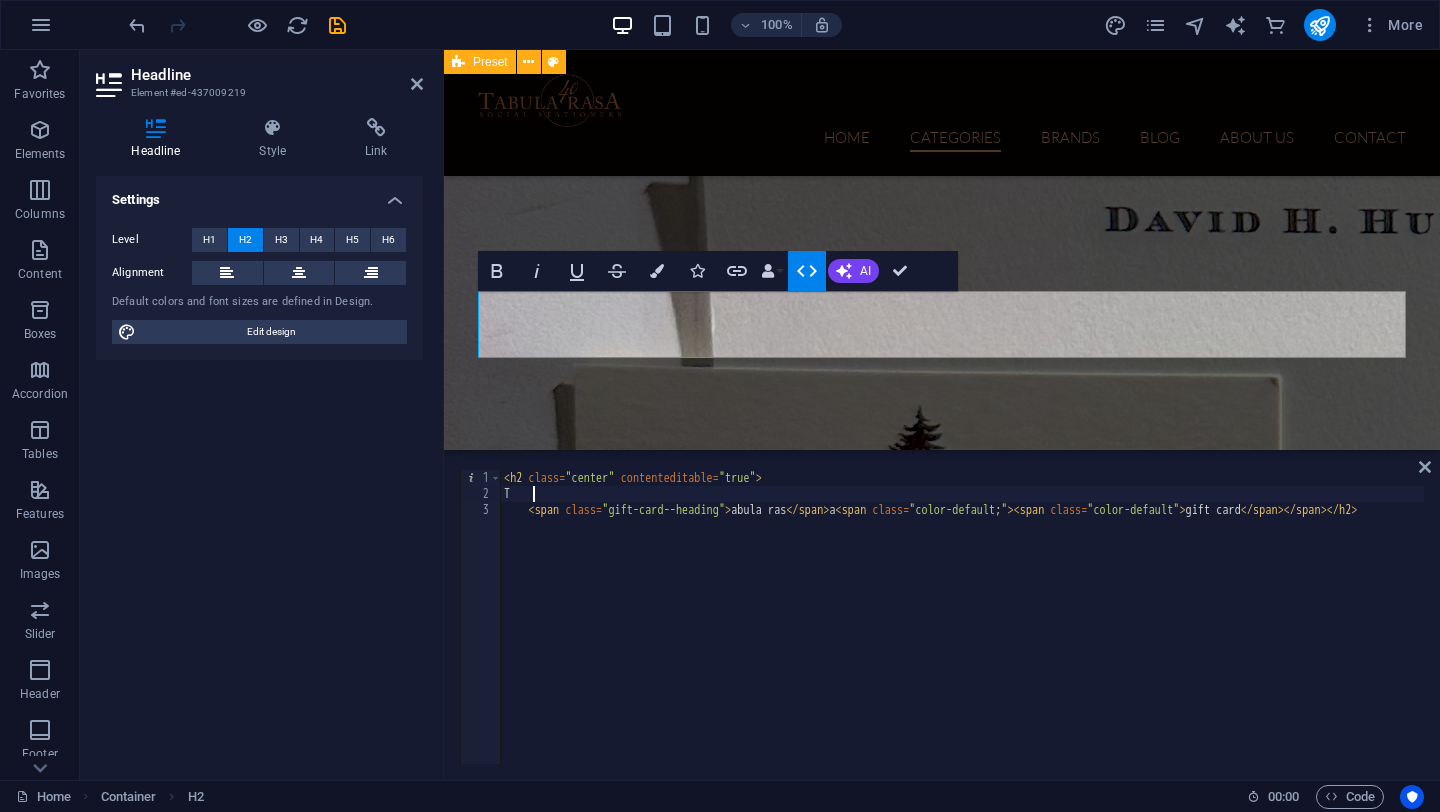 click on "< h2   class = "center"   contenteditable = "true" >     T      < span   class = "gift-card--heading" > abula ras </ span > a  < span   class = "color-default;" > < span   class = "color-default" > gift card </ span > </ span > </ h2 >" at bounding box center (1018, 631) 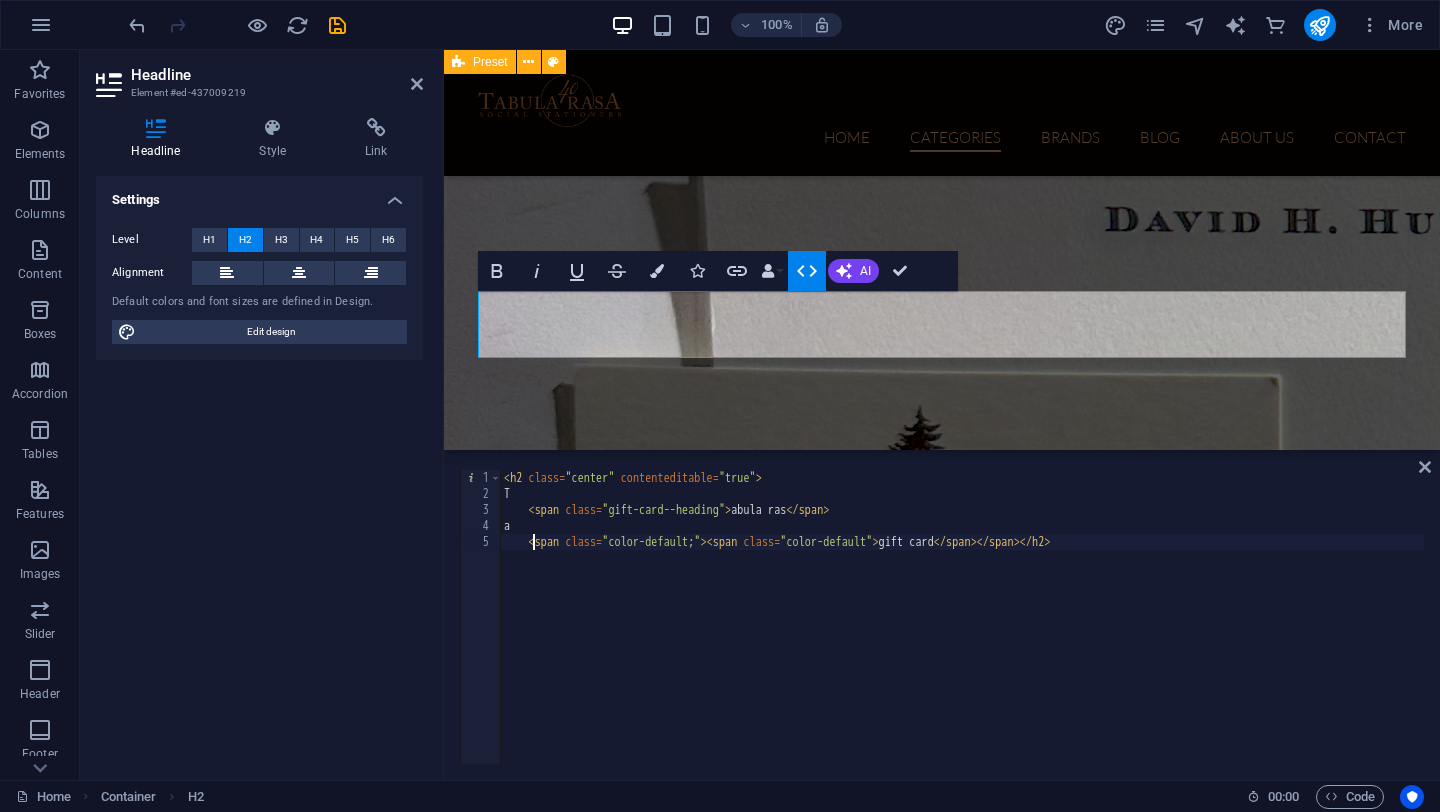 click on "< h2   class = "center"   contenteditable = "true" >     T      < span   class = "gift-card--heading" > abula ras </ span >     a       < span   class = "color-default;" > < span   class = "color-default" > gift card </ span > </ span > </ h2 >" at bounding box center (962, 633) 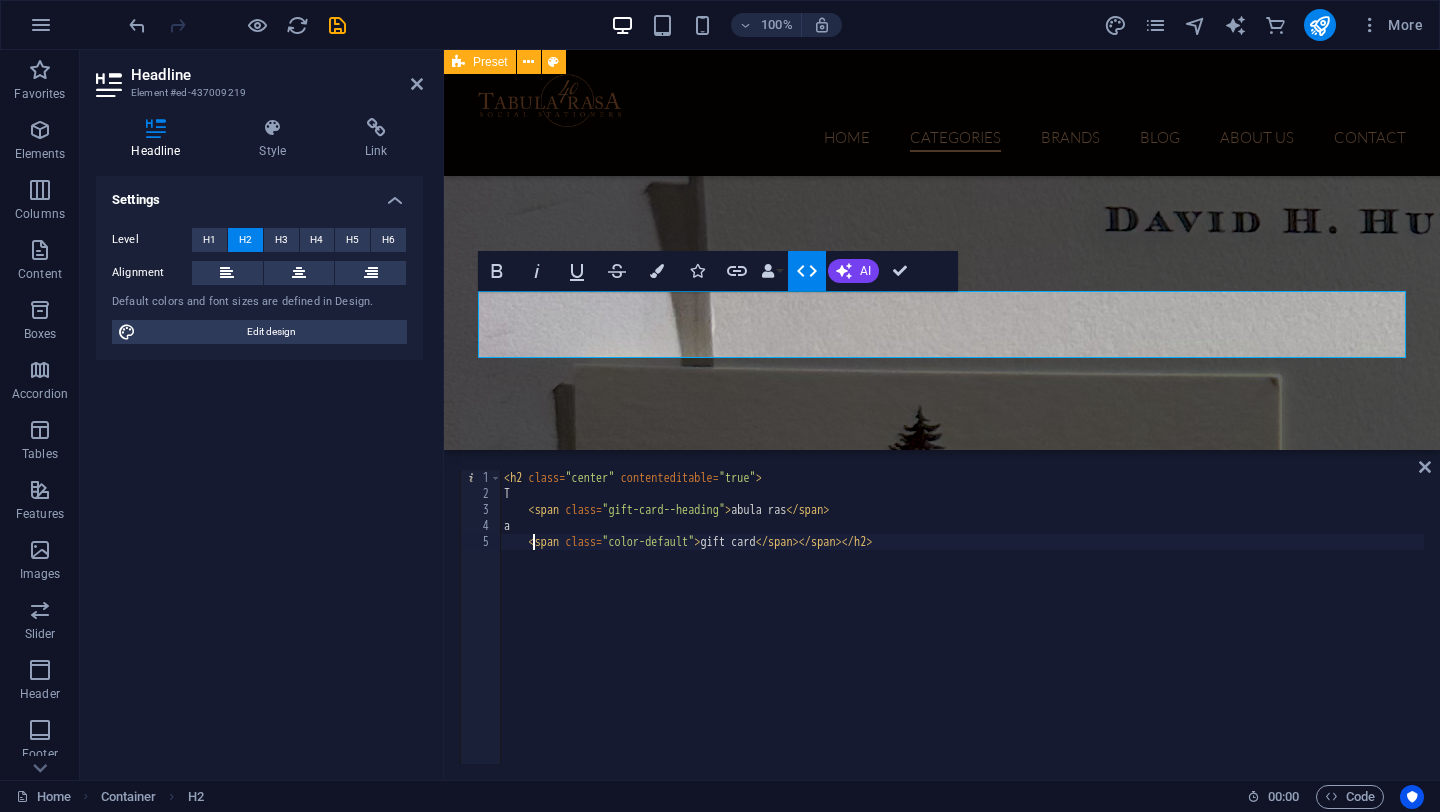 click on "< h2   class = "center"   contenteditable = "true" >     T      < span   class = "gift-card--heading" > abula ras </ span >     a       < span   class = "color-default" > gift card </ span > </ span > </ h2 >" at bounding box center [962, 633] 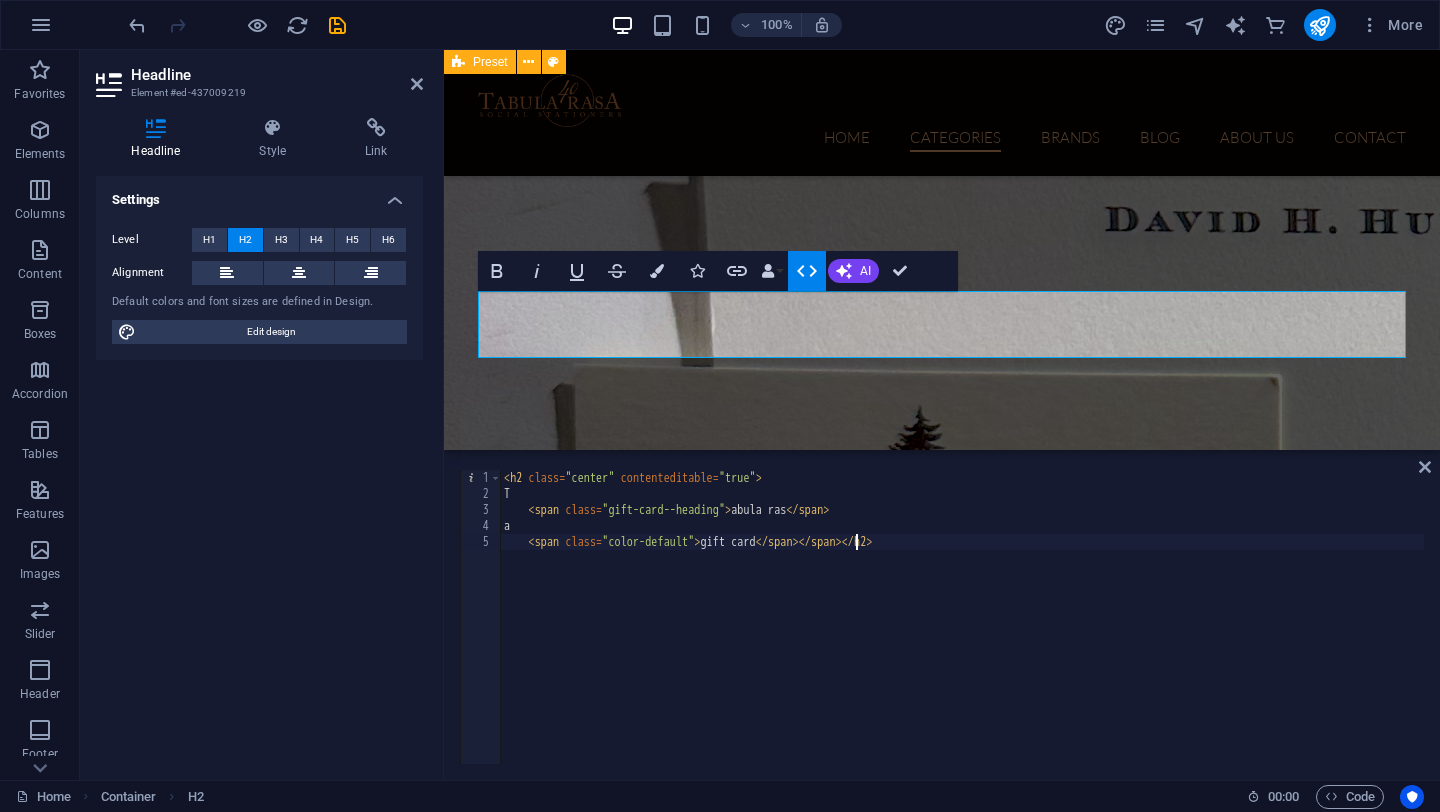 click on "< h2   class = "center"   contenteditable = "true" >     T      < span   class = "gift-card--heading" > abula ras </ span >     a       < span   class = "color-default" > gift card </ span > </ span > </ h2 >" at bounding box center [962, 633] 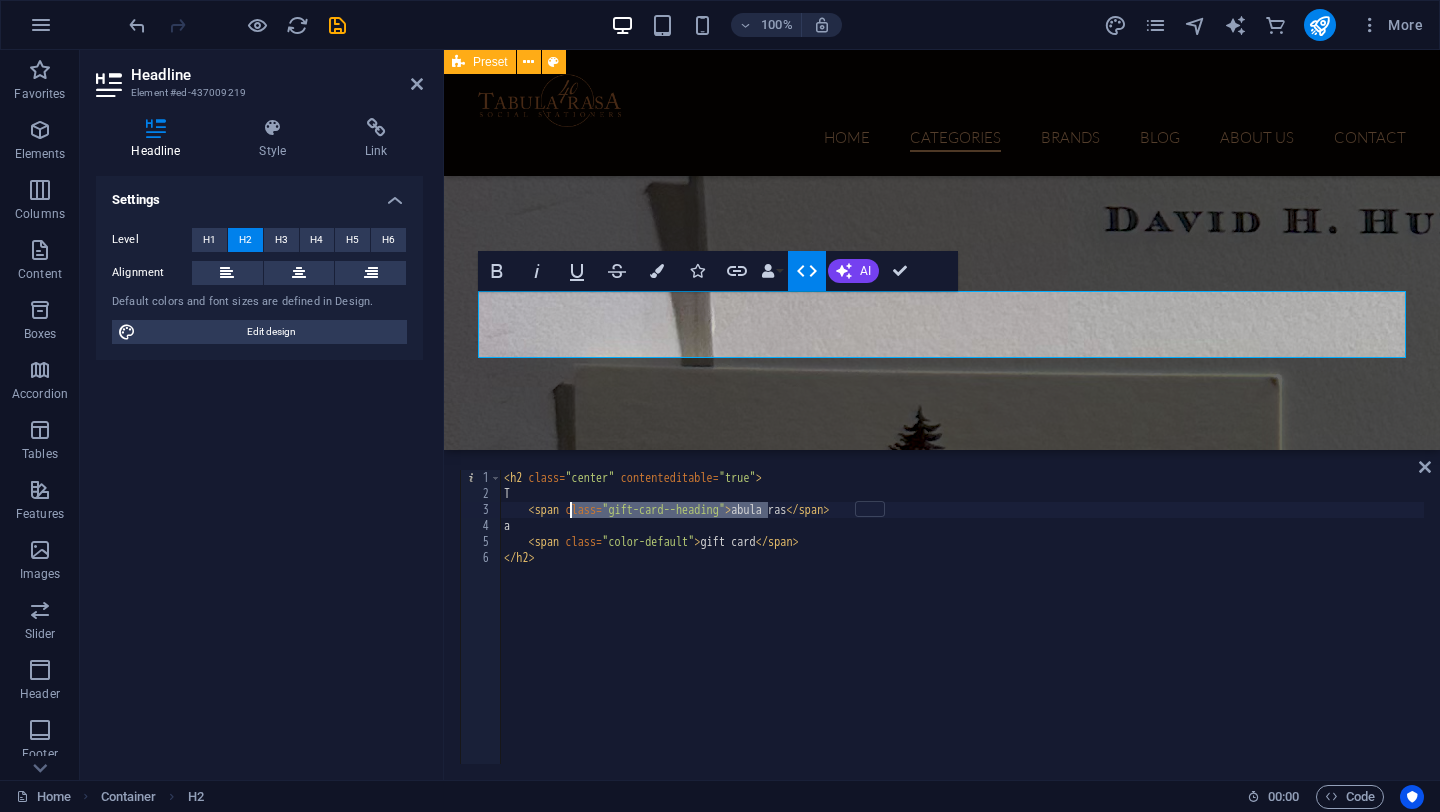 drag, startPoint x: 768, startPoint y: 510, endPoint x: 574, endPoint y: 512, distance: 194.01031 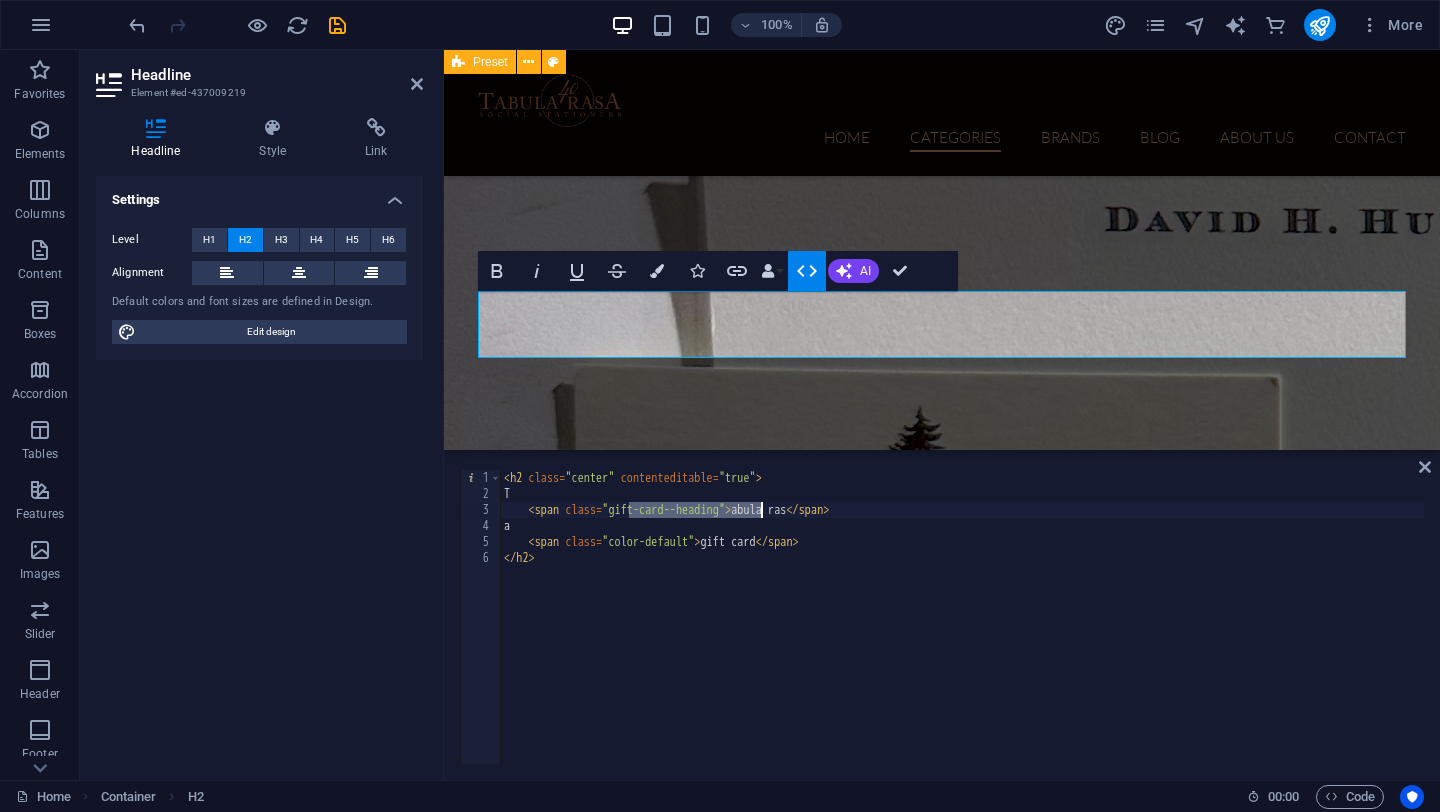 drag, startPoint x: 628, startPoint y: 511, endPoint x: 759, endPoint y: 509, distance: 131.01526 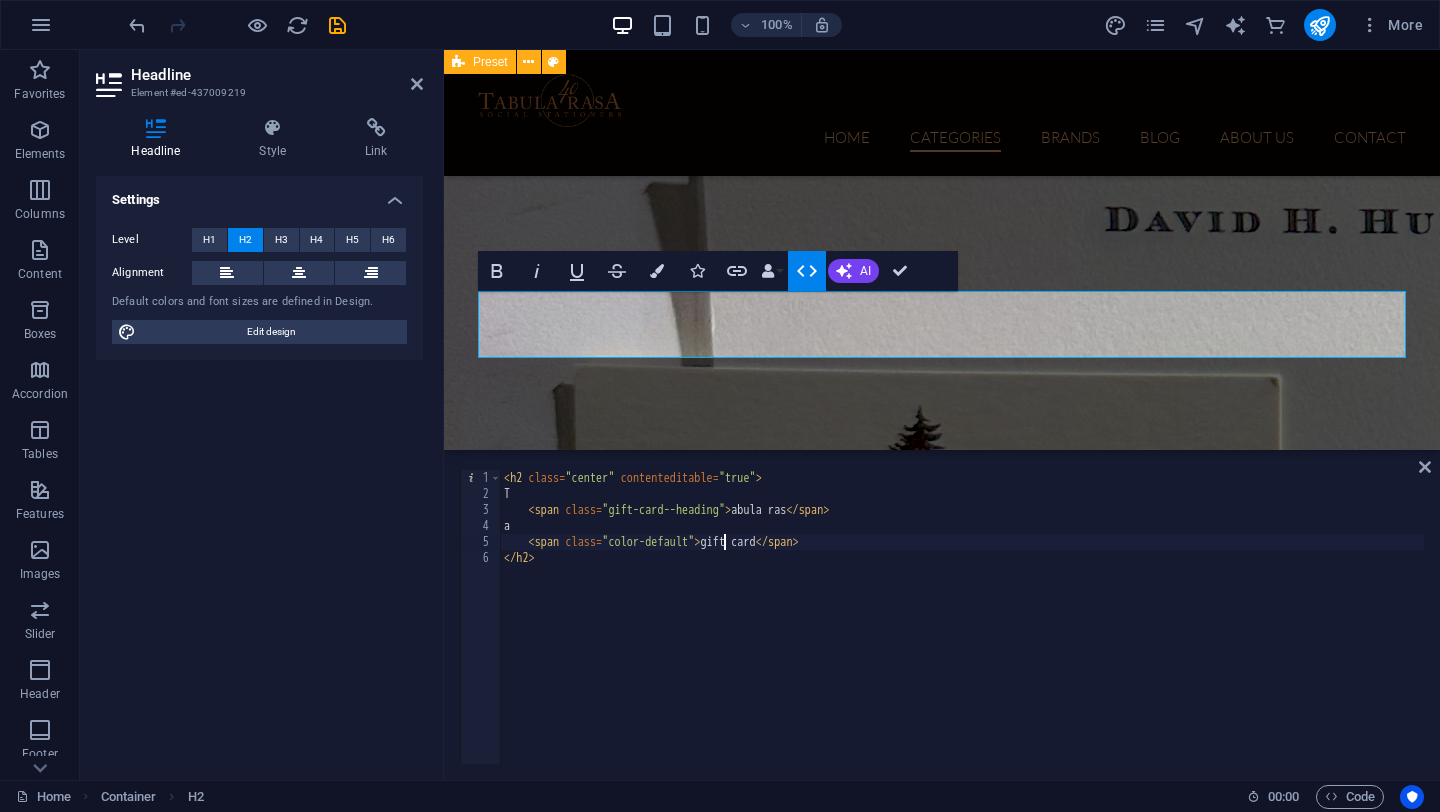 scroll, scrollTop: 0, scrollLeft: 18, axis: horizontal 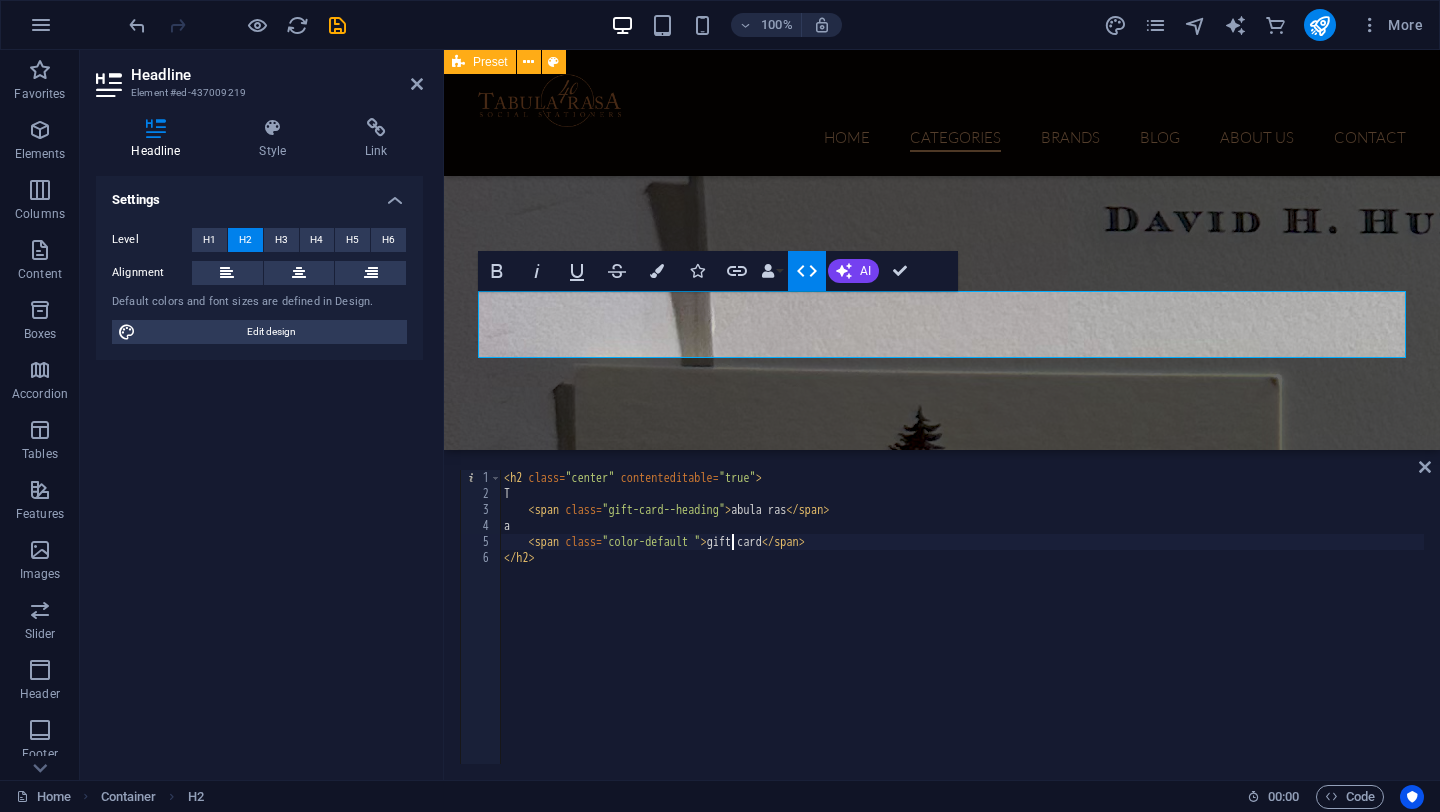 type on "<span class="color-default gift-card--heading">gift card</span>" 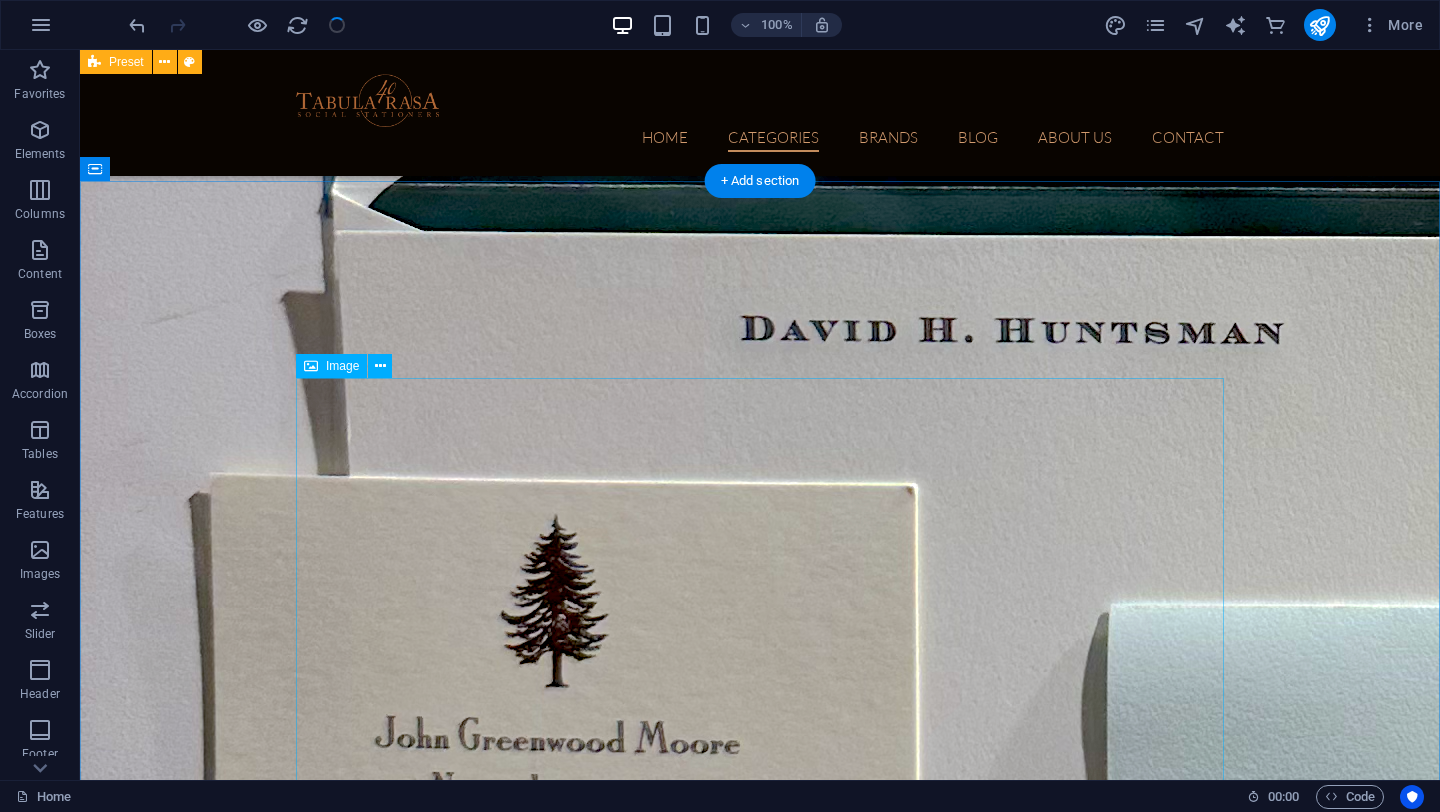 scroll, scrollTop: 6707, scrollLeft: 0, axis: vertical 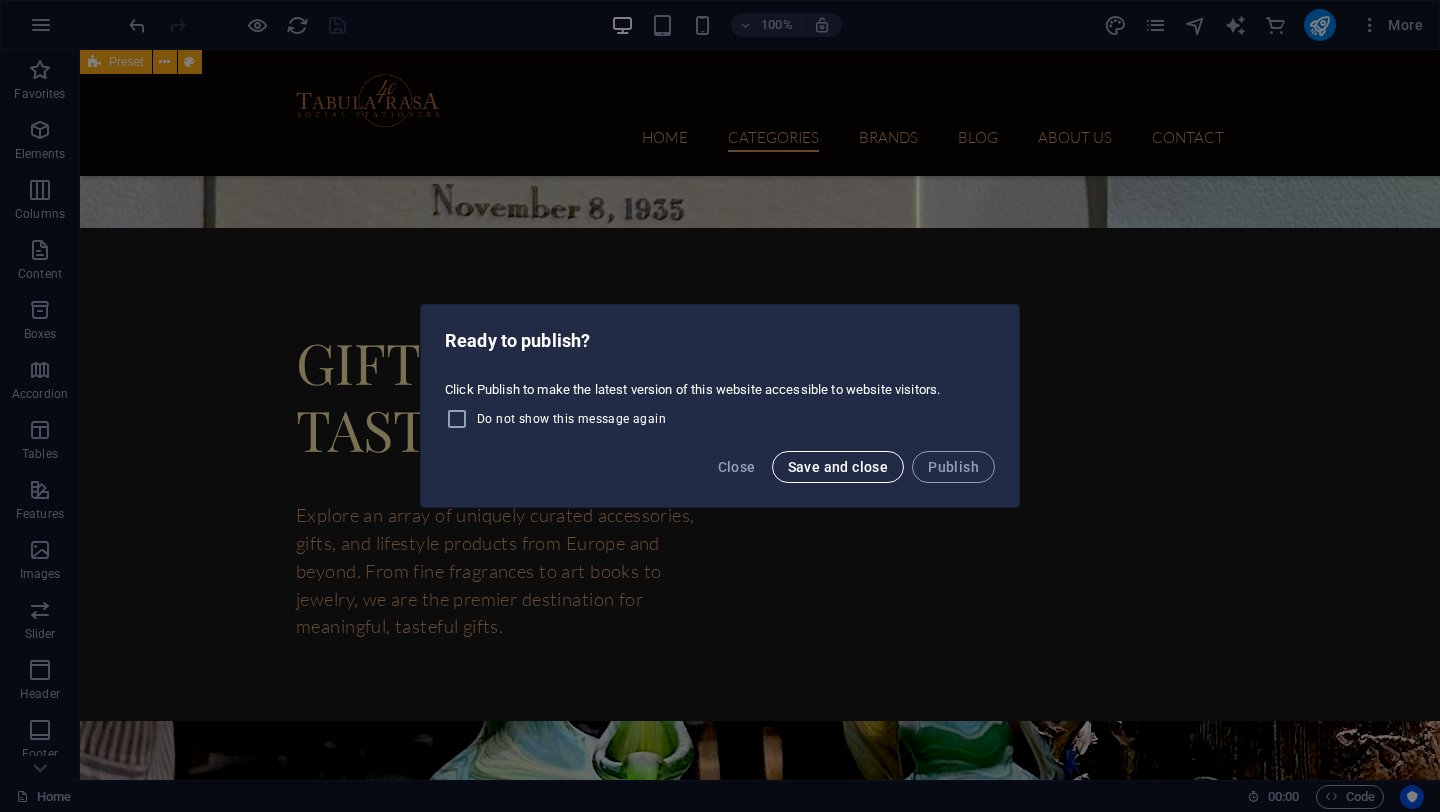 click on "Save and close" at bounding box center [838, 467] 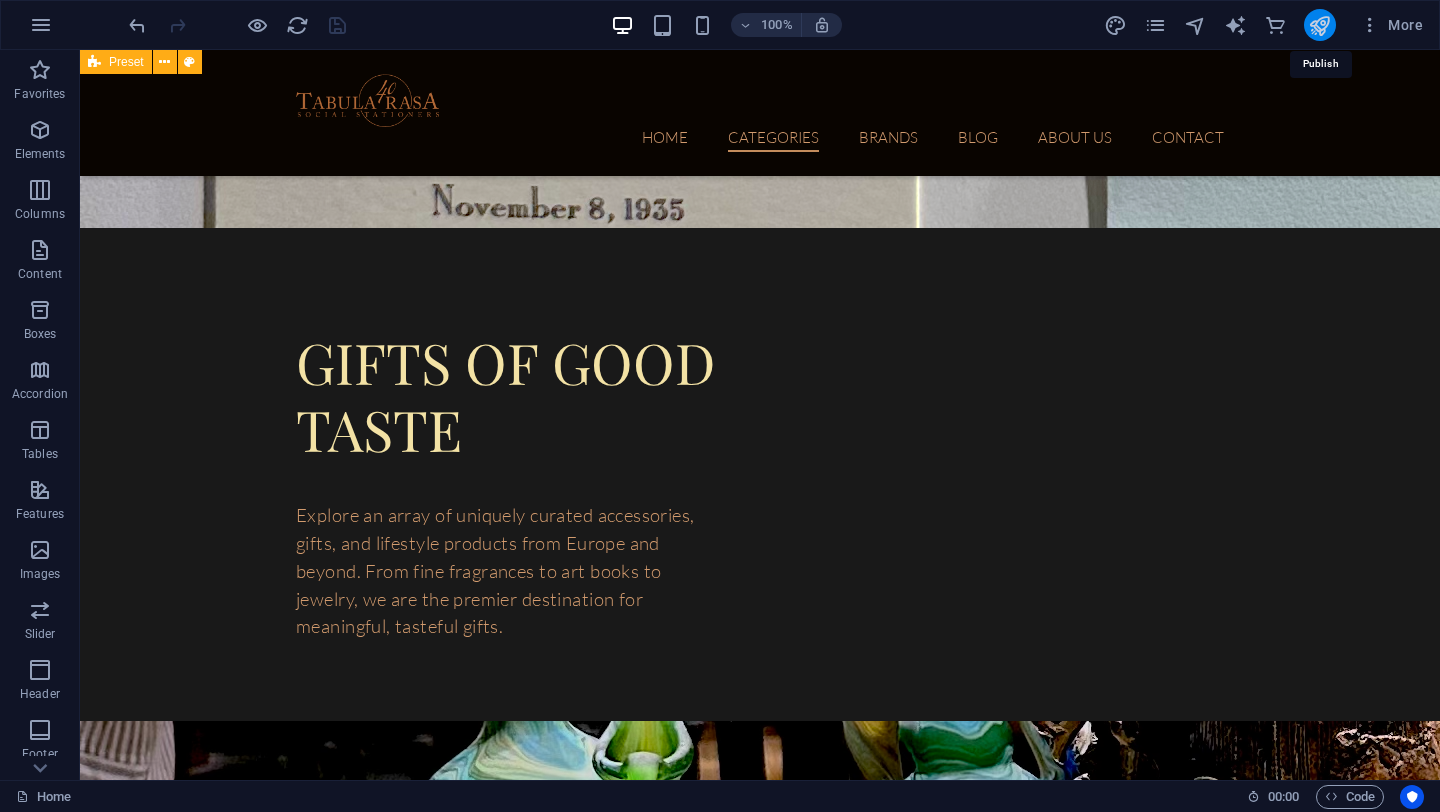 click at bounding box center (1319, 25) 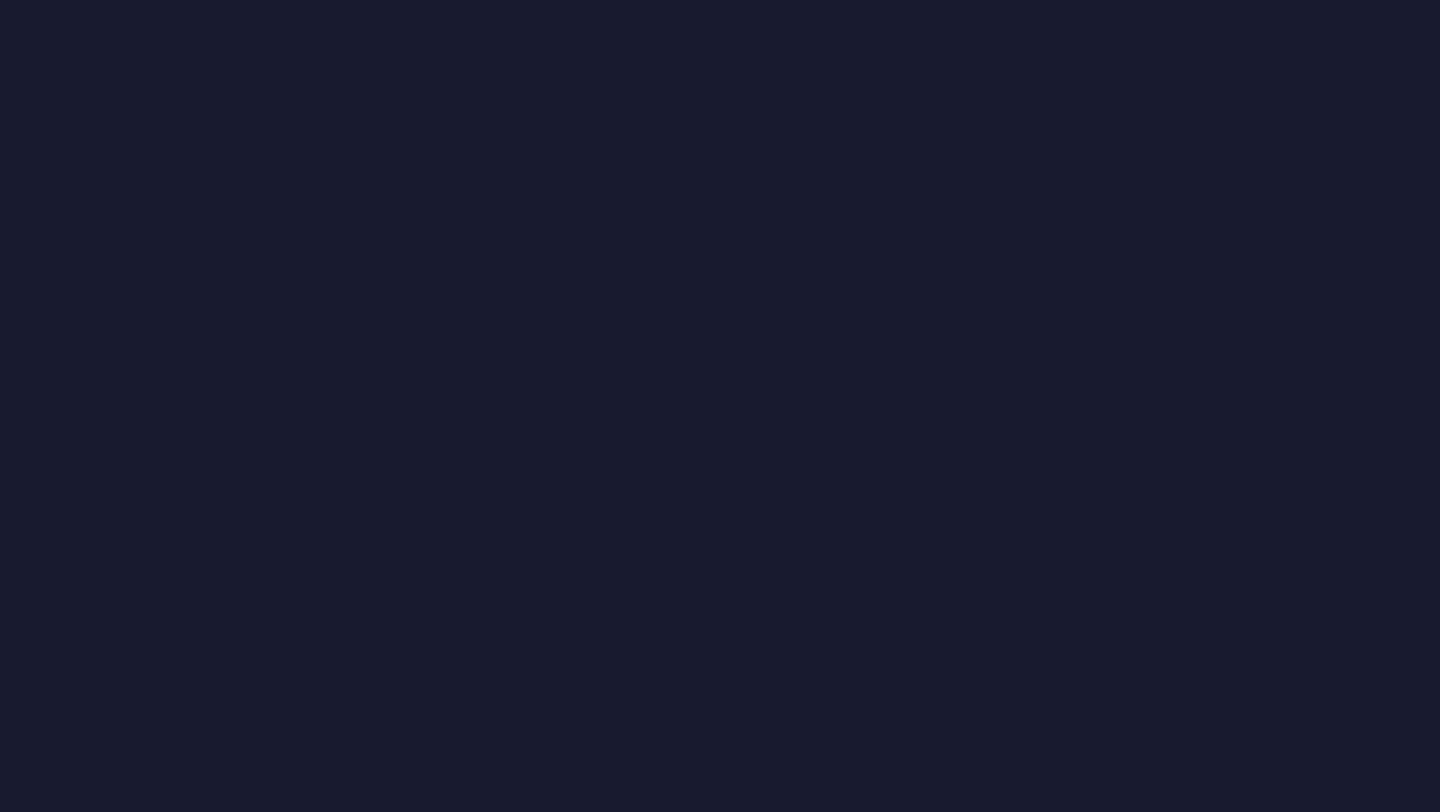 scroll, scrollTop: 0, scrollLeft: 0, axis: both 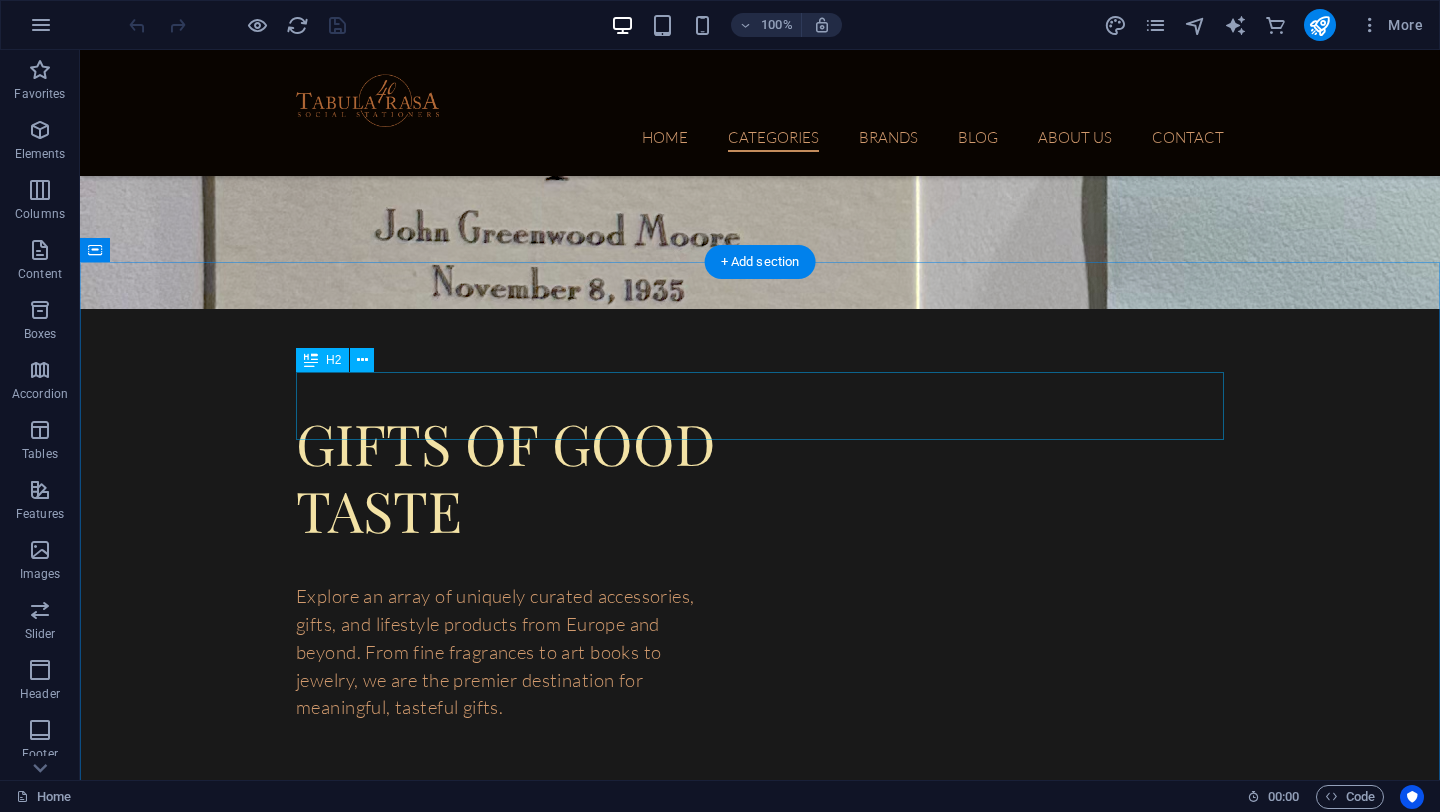 click on "T  abula ras  a  gift card" at bounding box center (760, 15384) 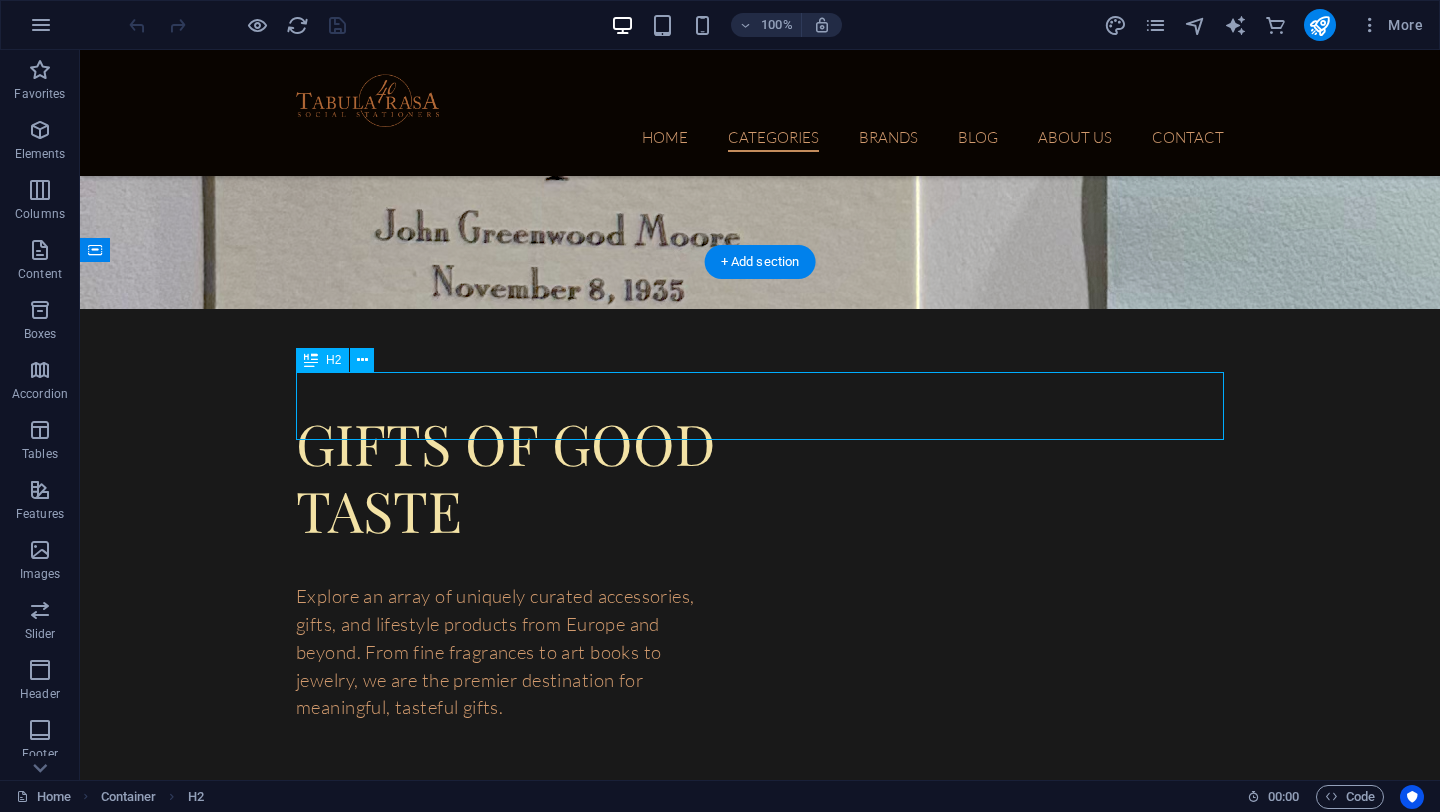 click on "T  abula ras  a  gift card" at bounding box center (760, 15384) 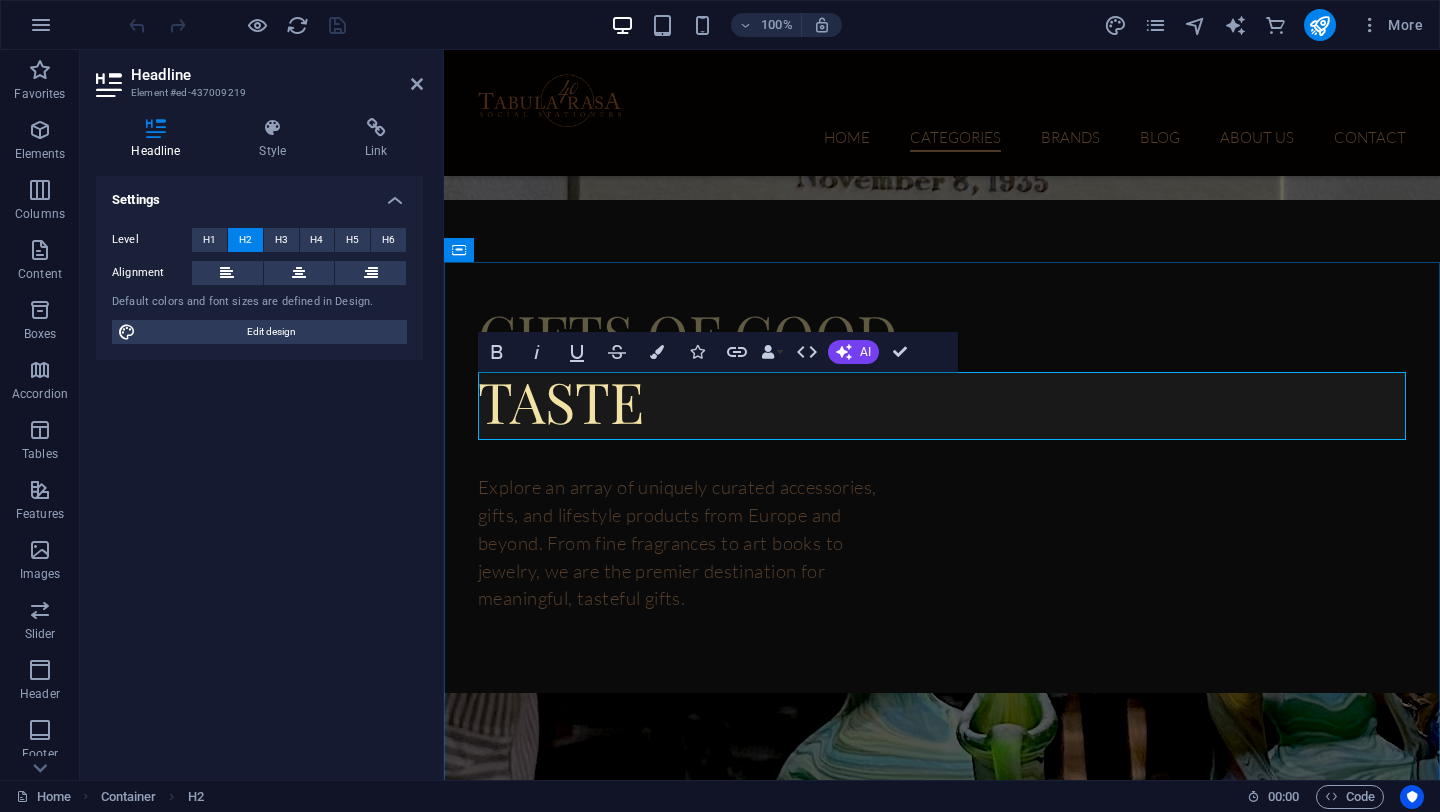 scroll, scrollTop: 5929, scrollLeft: 0, axis: vertical 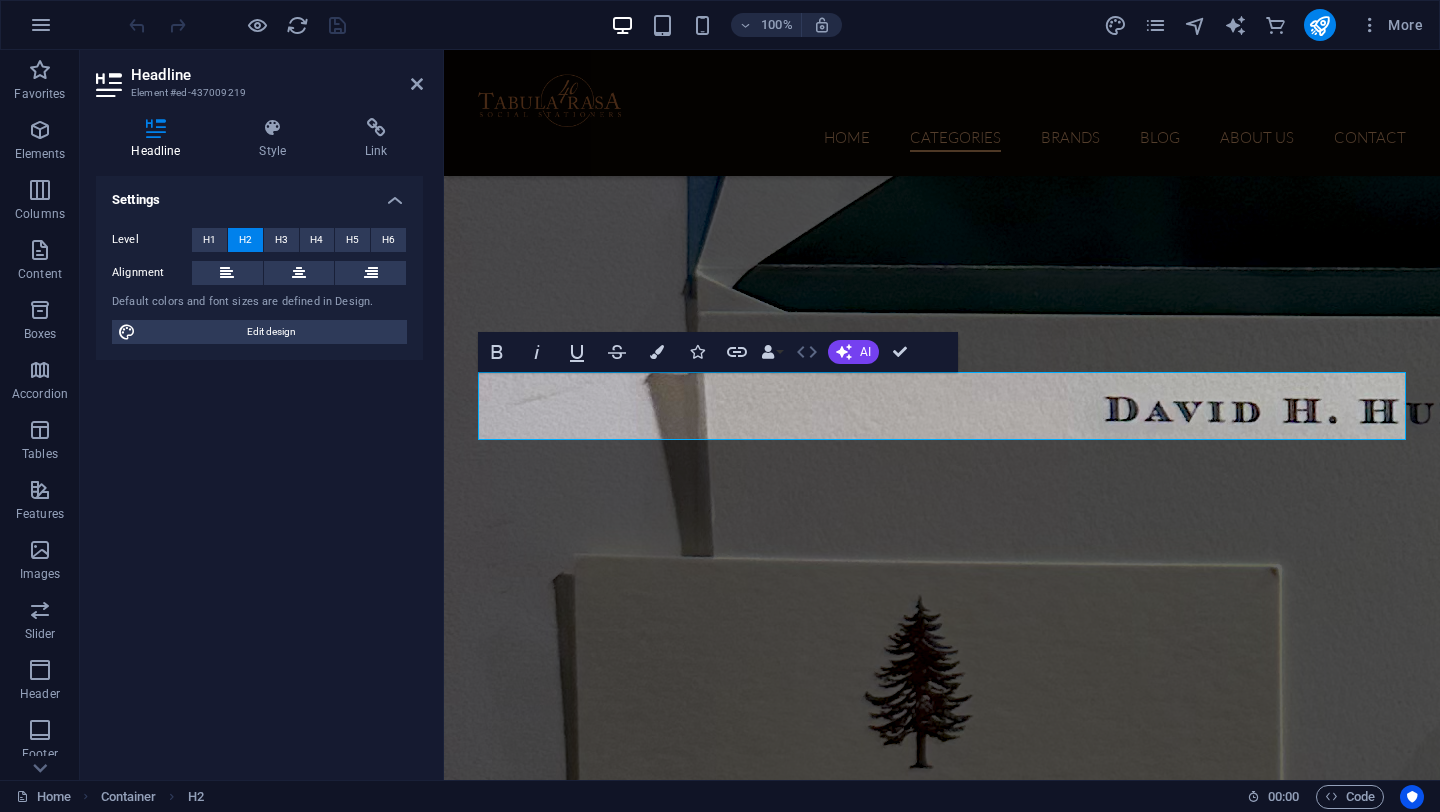 click 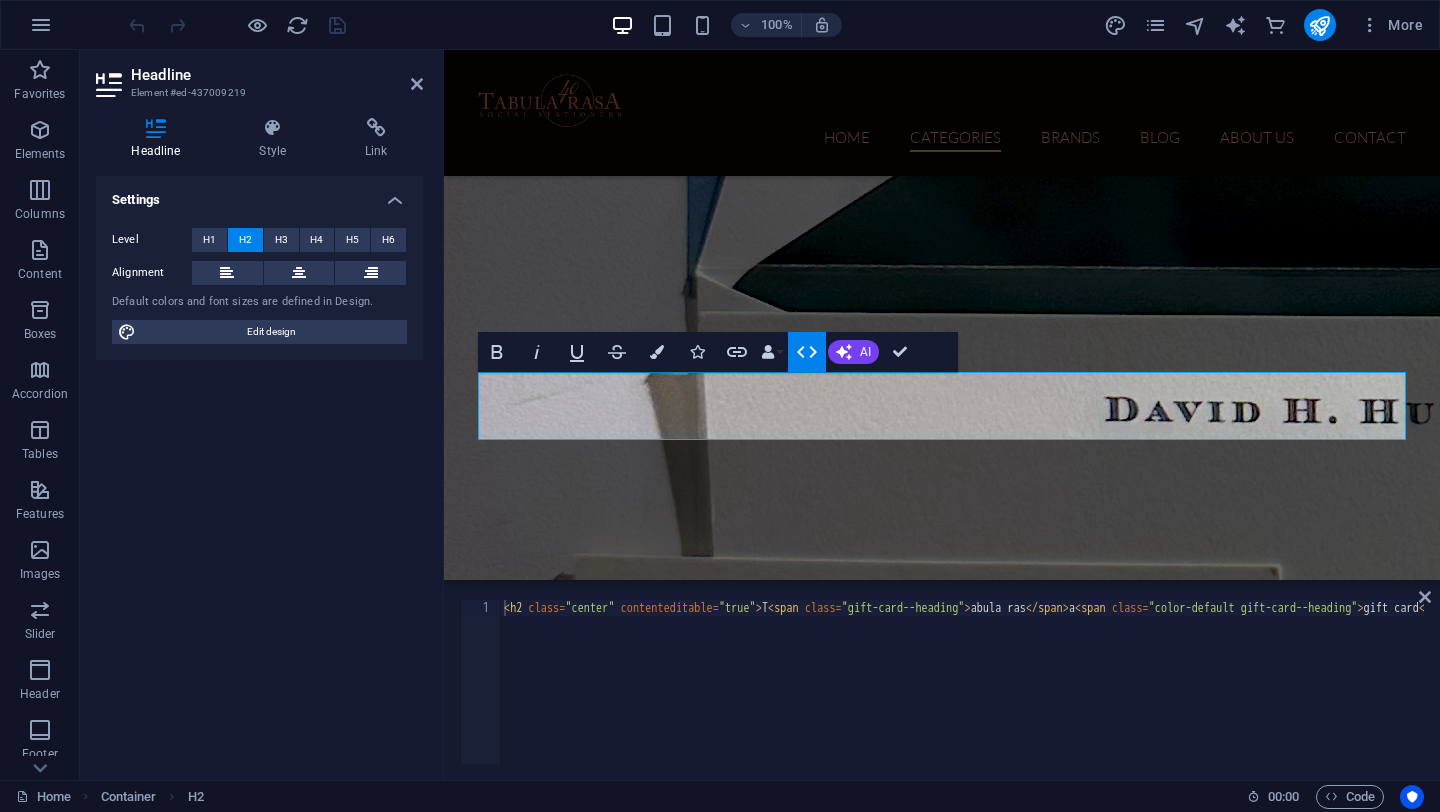 click on "< h2   class = "center"   contenteditable = "true" > T  < span   class = "gift-card--heading" > abula ras </ span >  a  < span   class = "color-default gift-card--heading" > gift card </ span > </ h2 >" at bounding box center [1106, 696] 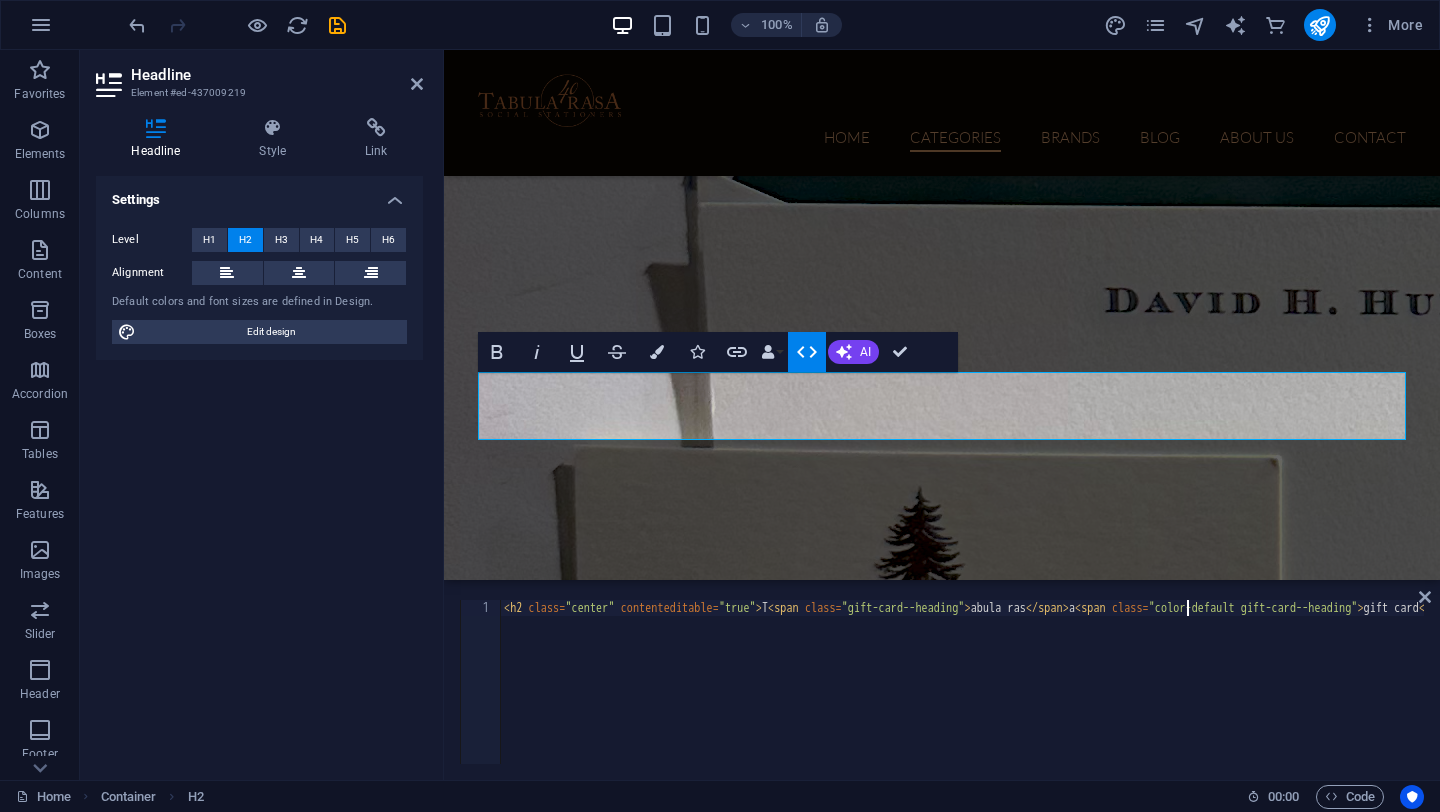 click on "< h2   class = "center"   contenteditable = "true" > T  < span   class = "gift-card--heading" > abula ras </ span > a  < span   class = "color-default gift-card--heading" > gift card </ span > </ h2 >" at bounding box center (1102, 696) 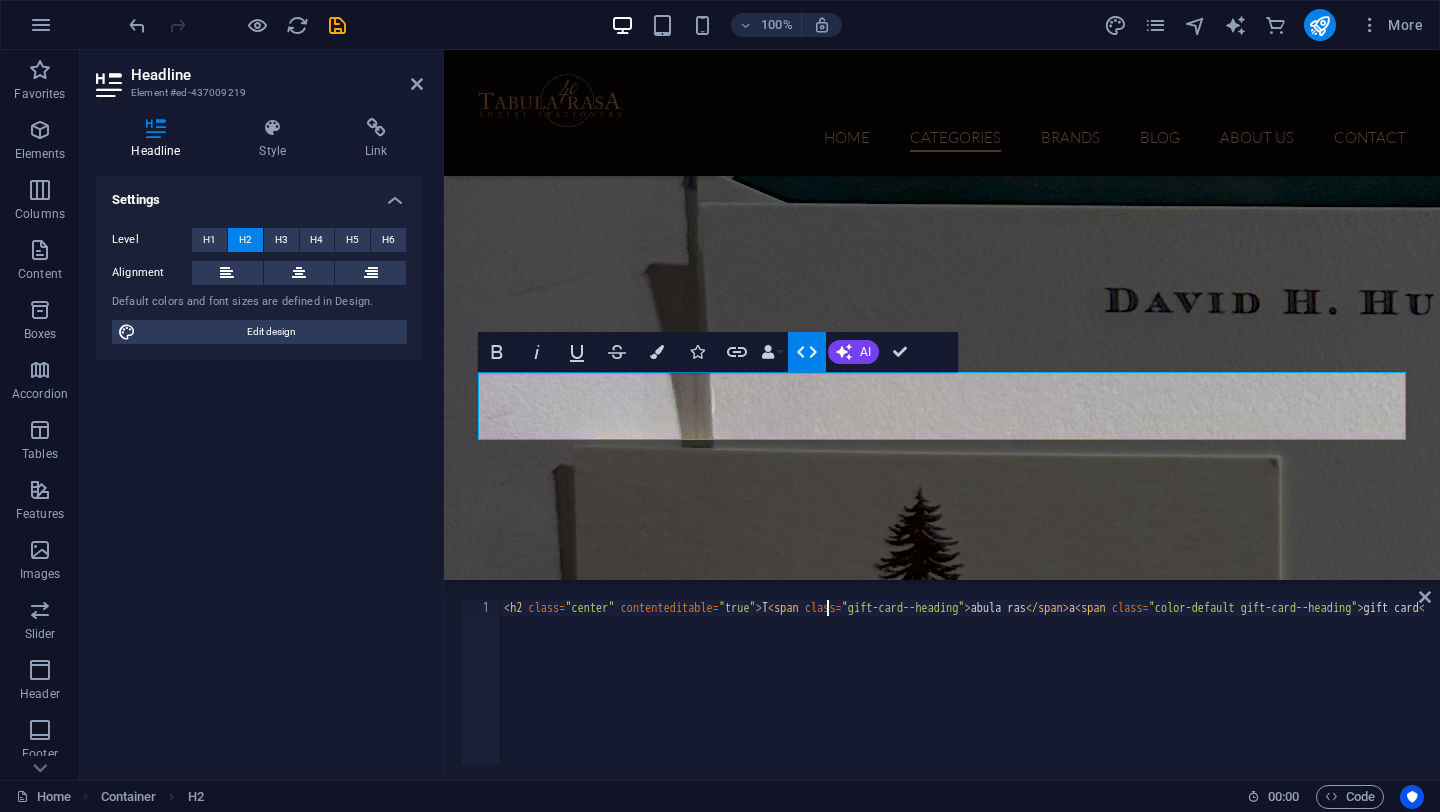 type on "<h2 class="center" contenteditable="true">T<span class="gift-card--heading">abula ras</span>a <span class="color-default gift-card--heading">gift card</span></h2>" 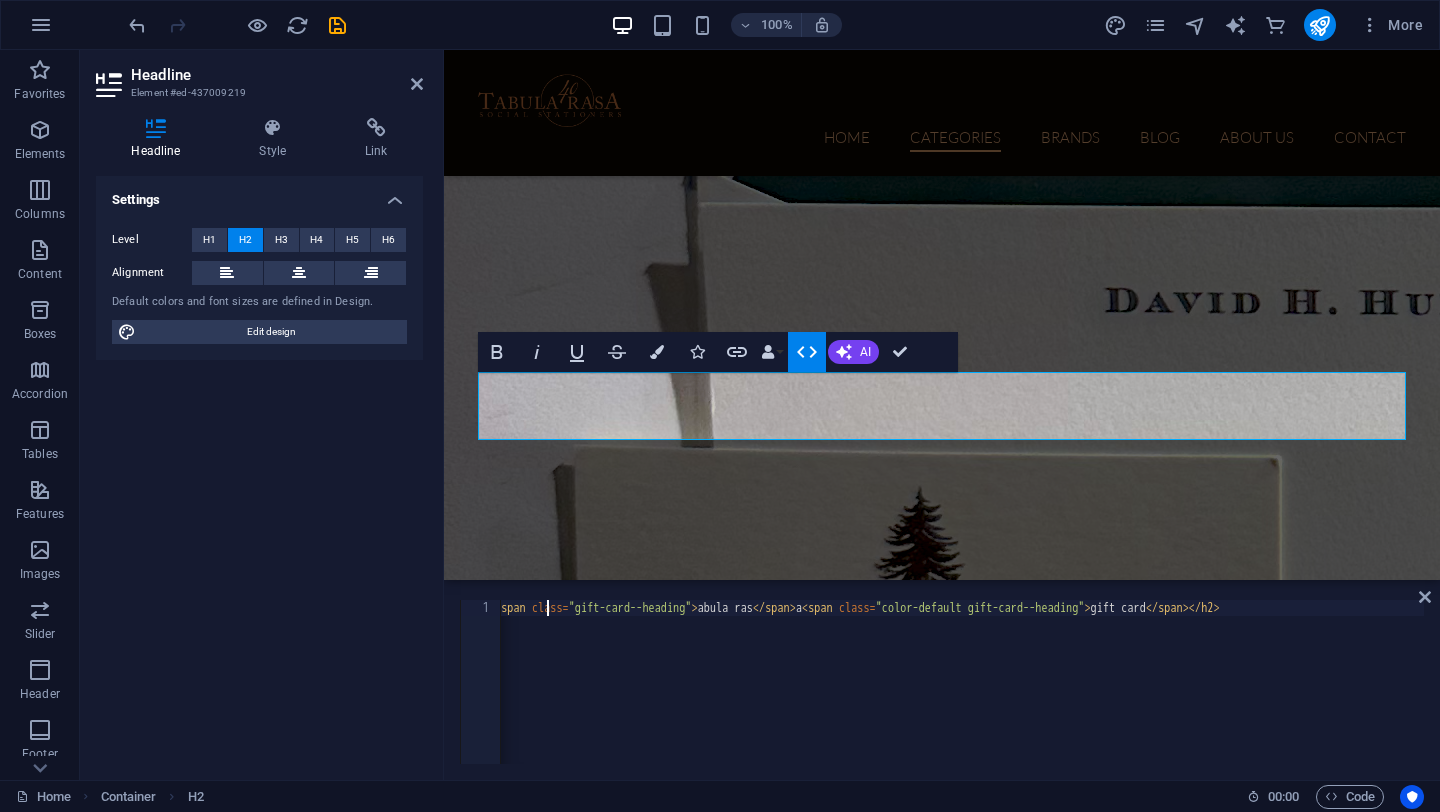 scroll, scrollTop: 0, scrollLeft: 273, axis: horizontal 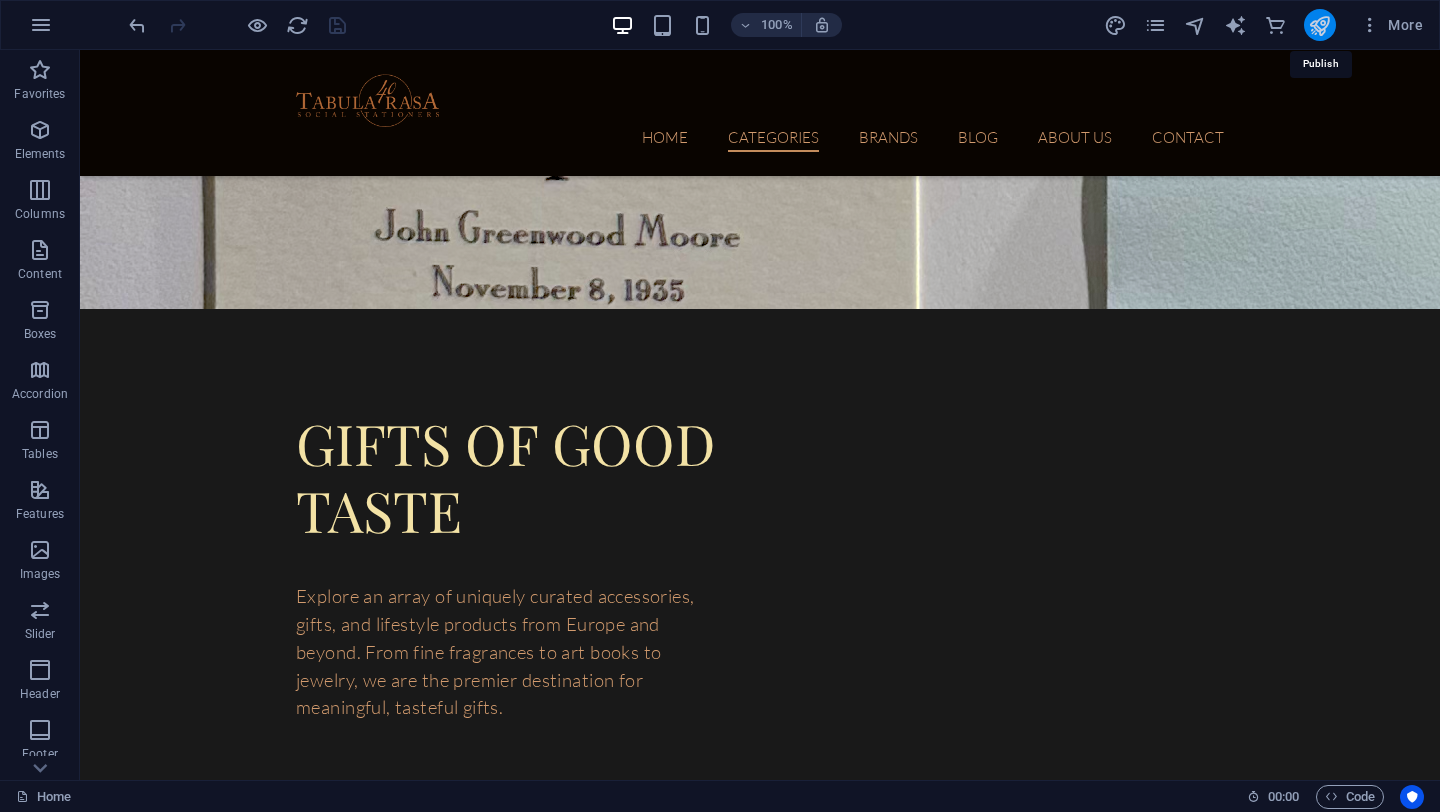 click at bounding box center (1319, 25) 